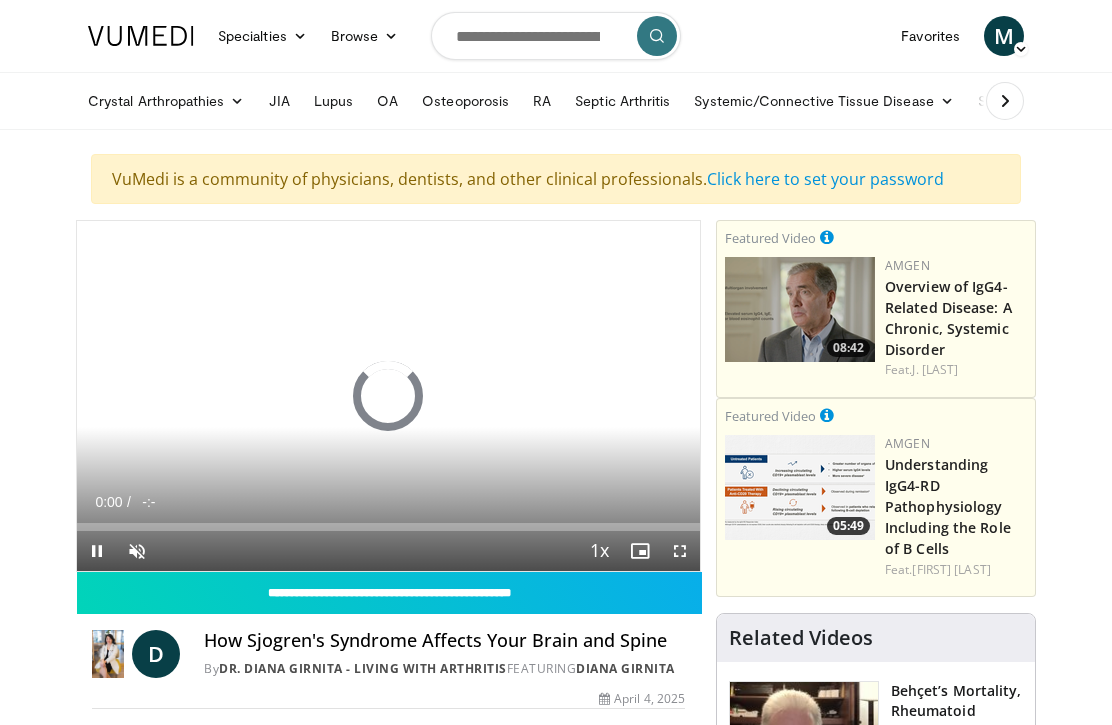scroll, scrollTop: 0, scrollLeft: 0, axis: both 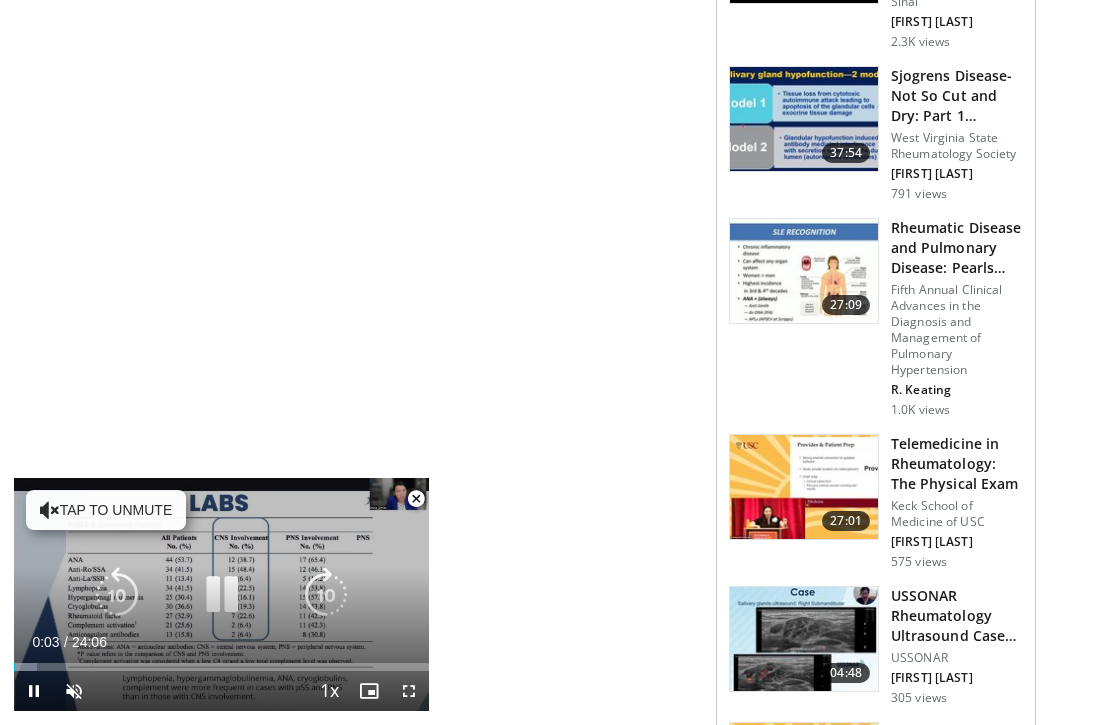 click at bounding box center (117, 595) 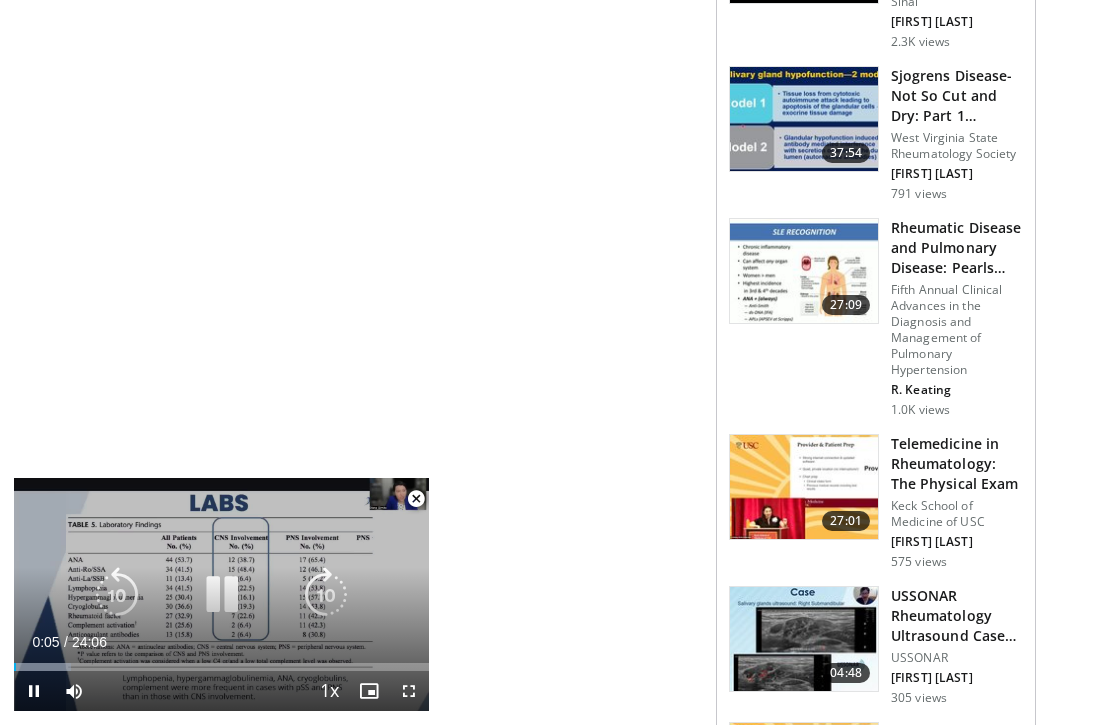 click at bounding box center [326, 595] 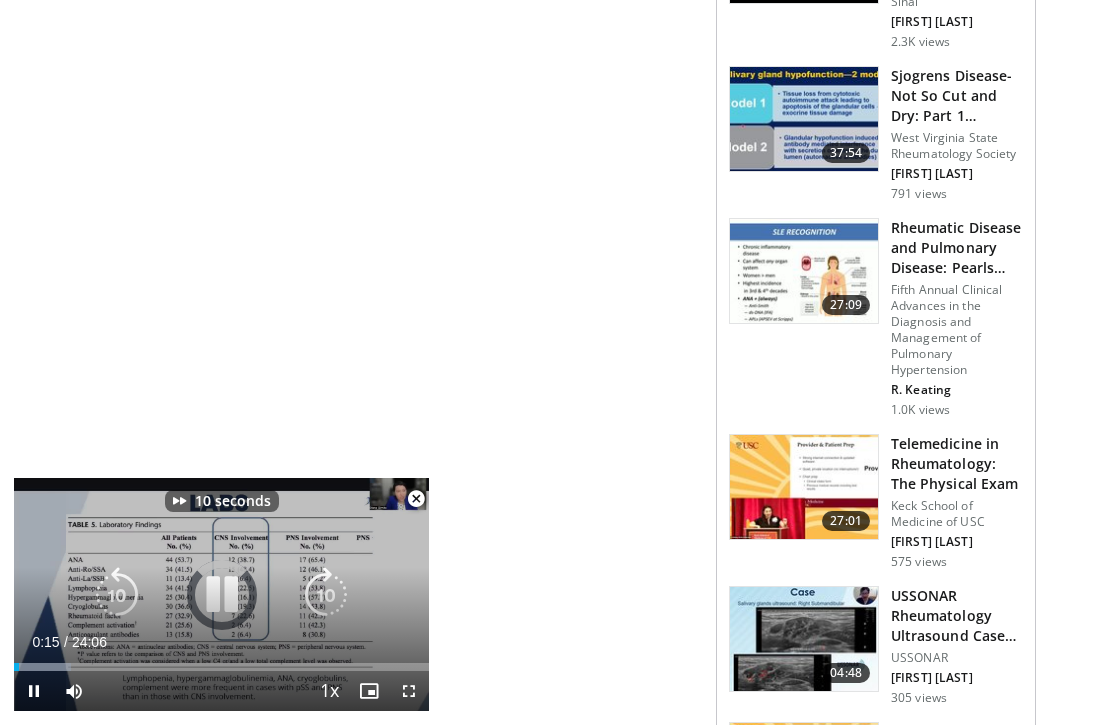 click at bounding box center [326, 595] 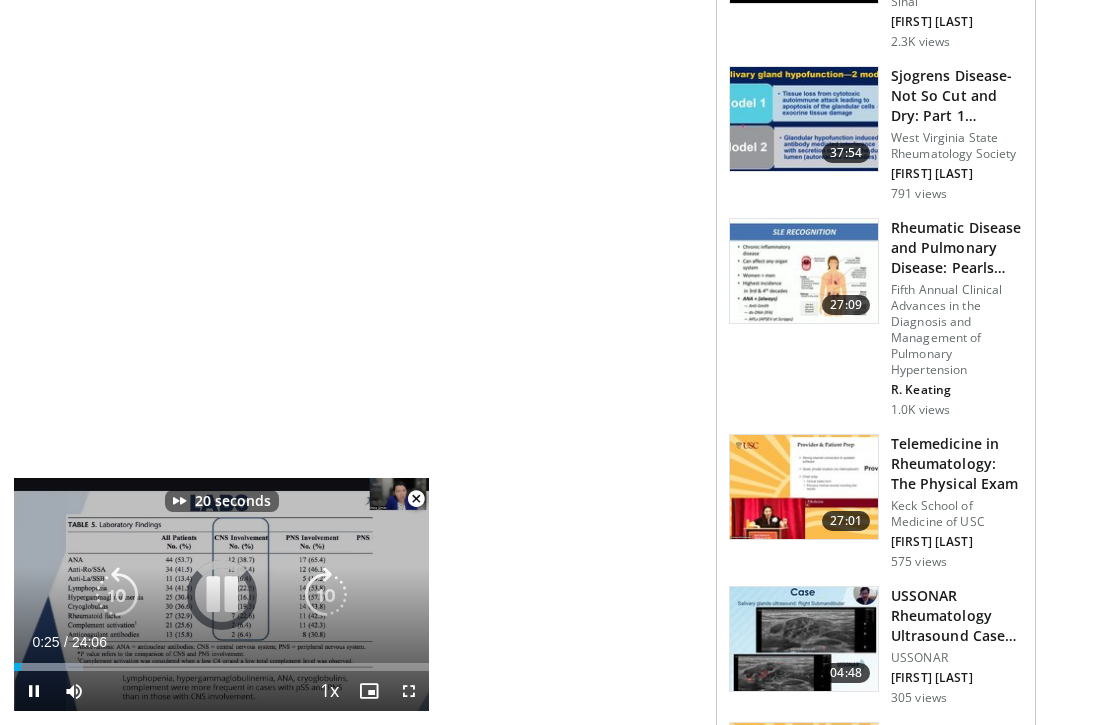 click at bounding box center (326, 595) 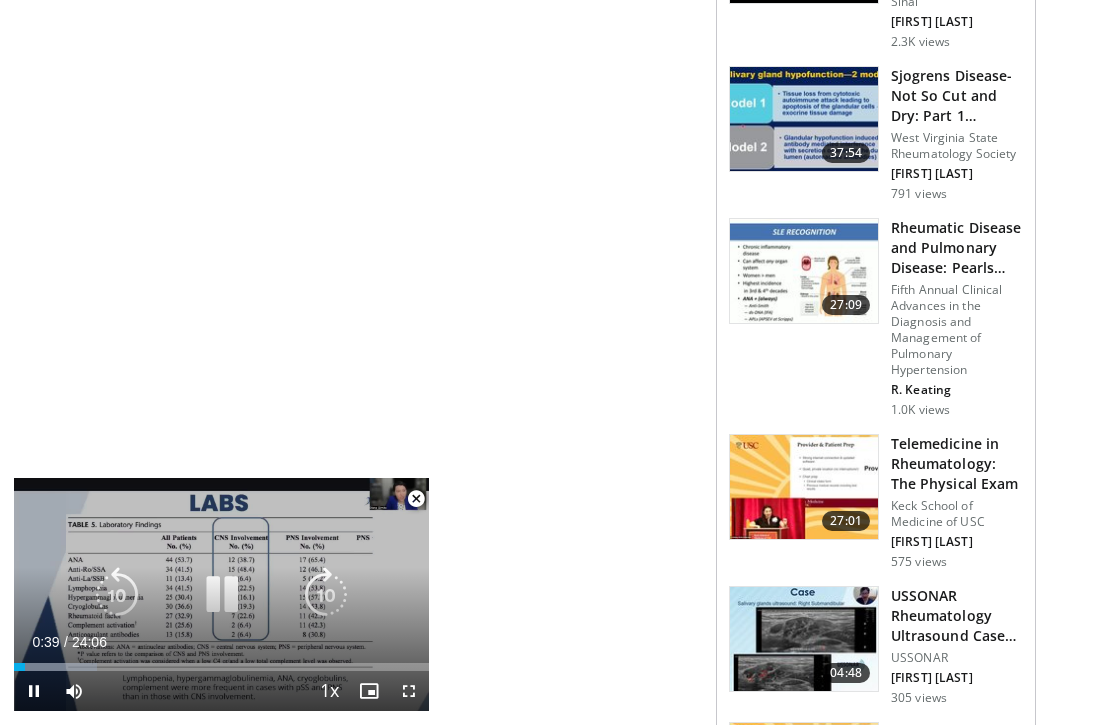 click at bounding box center [326, 595] 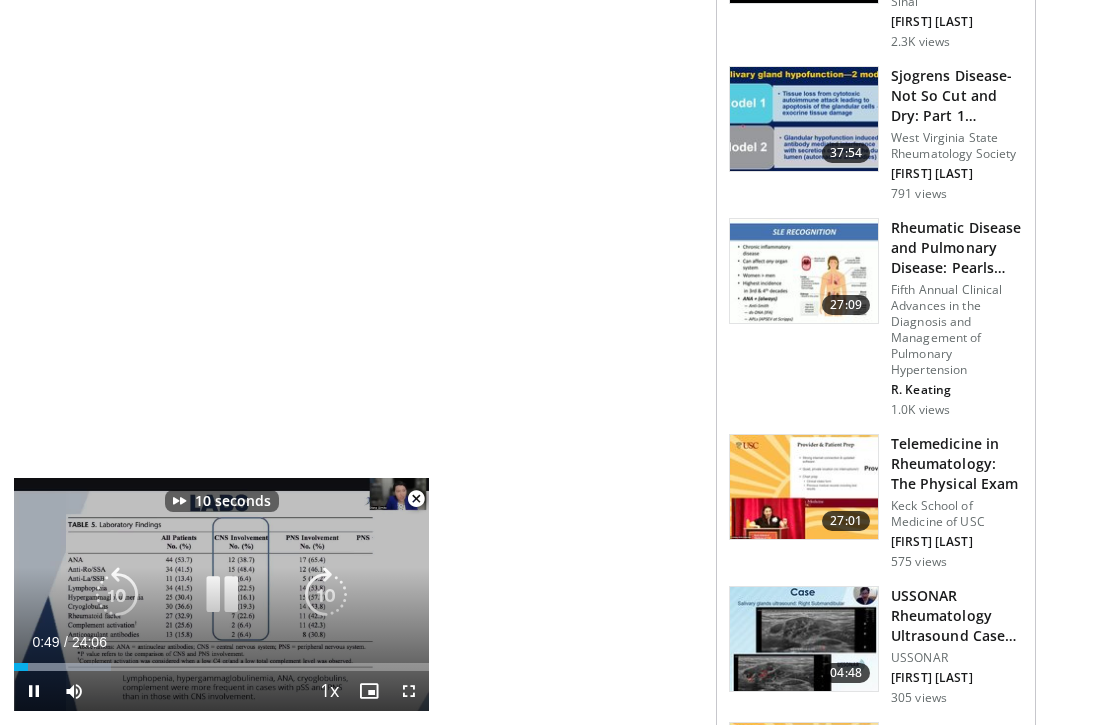 click at bounding box center [326, 595] 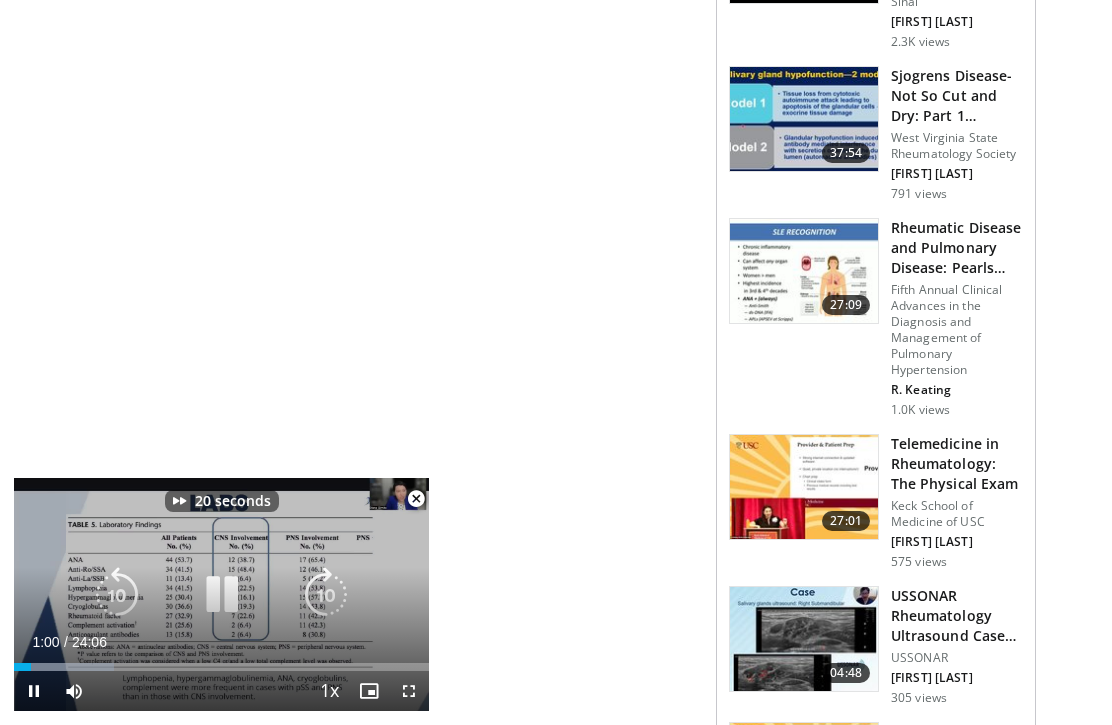 click at bounding box center (326, 595) 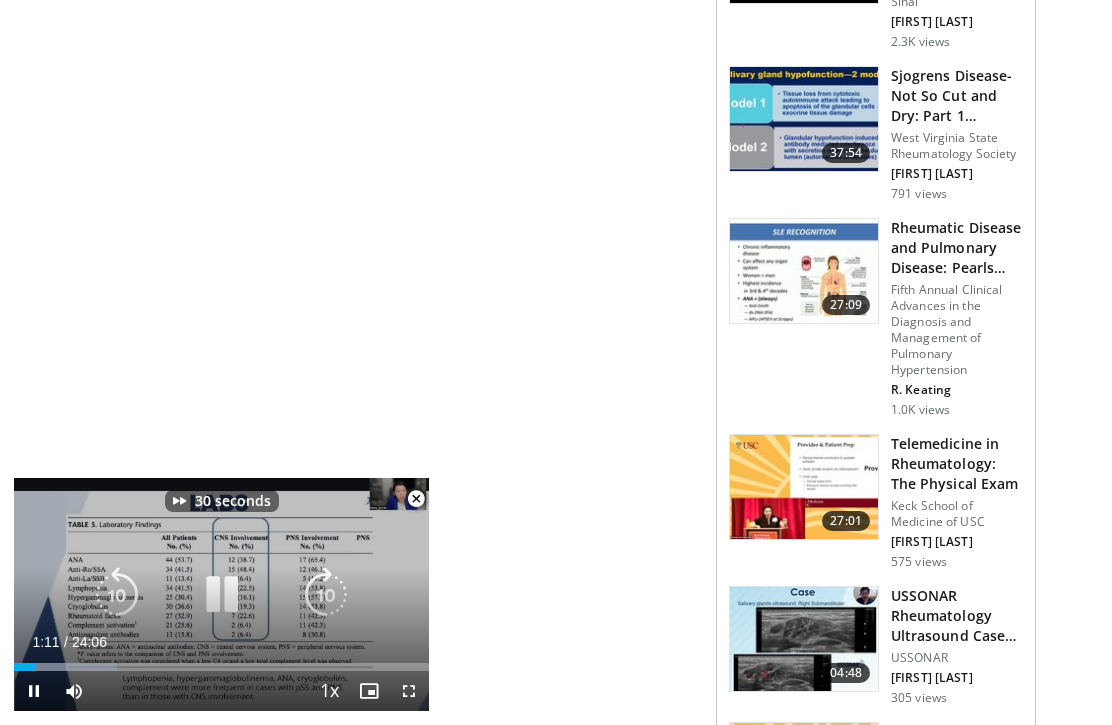 click at bounding box center (326, 595) 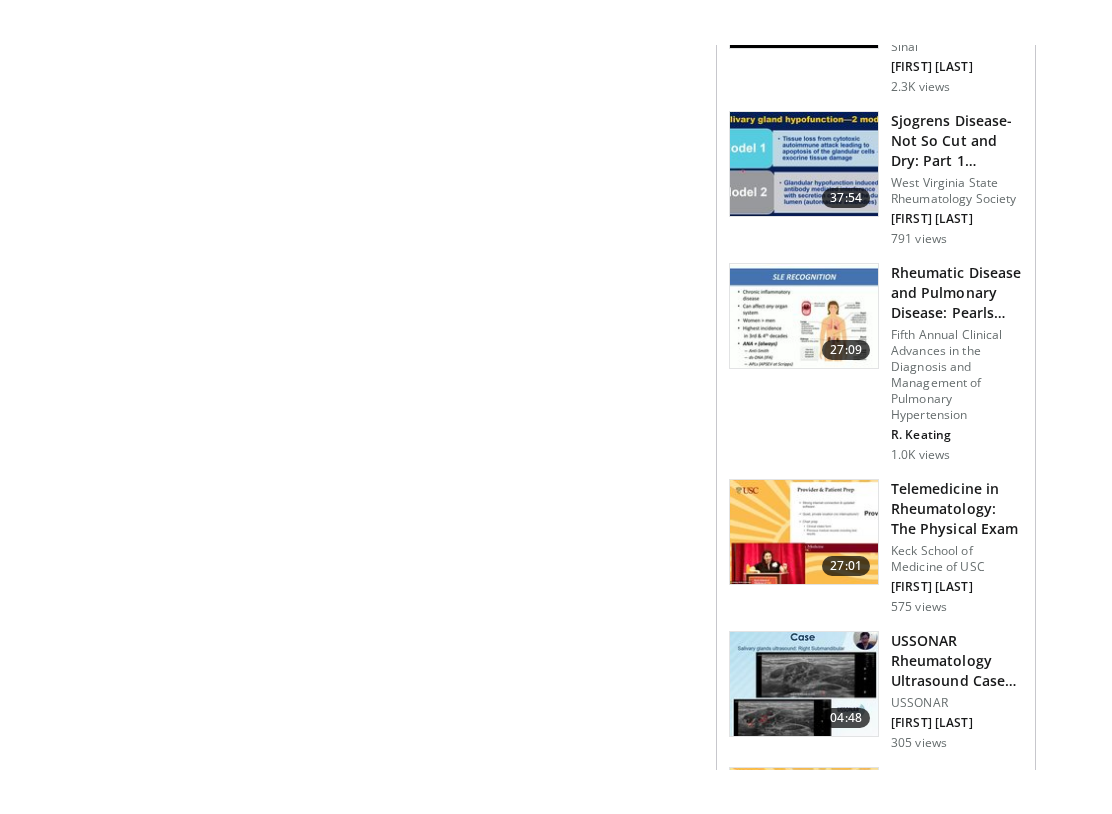 scroll, scrollTop: 20, scrollLeft: 0, axis: vertical 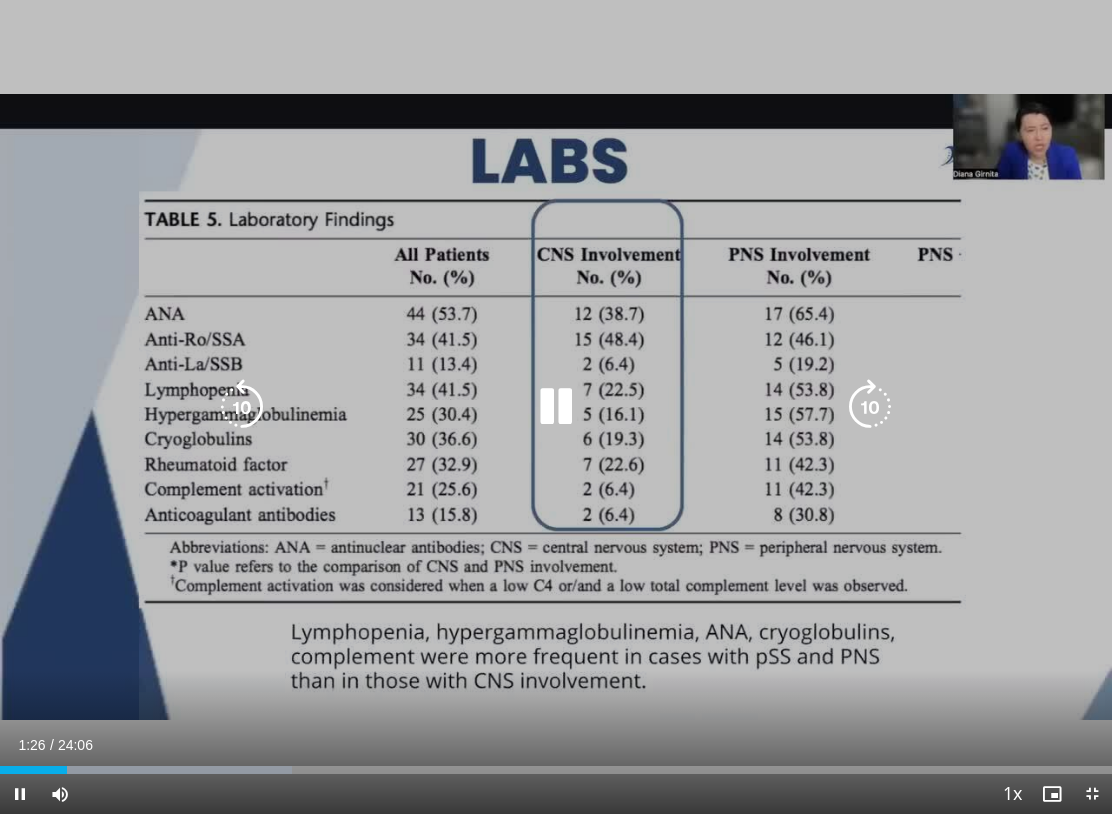 click at bounding box center (870, 407) 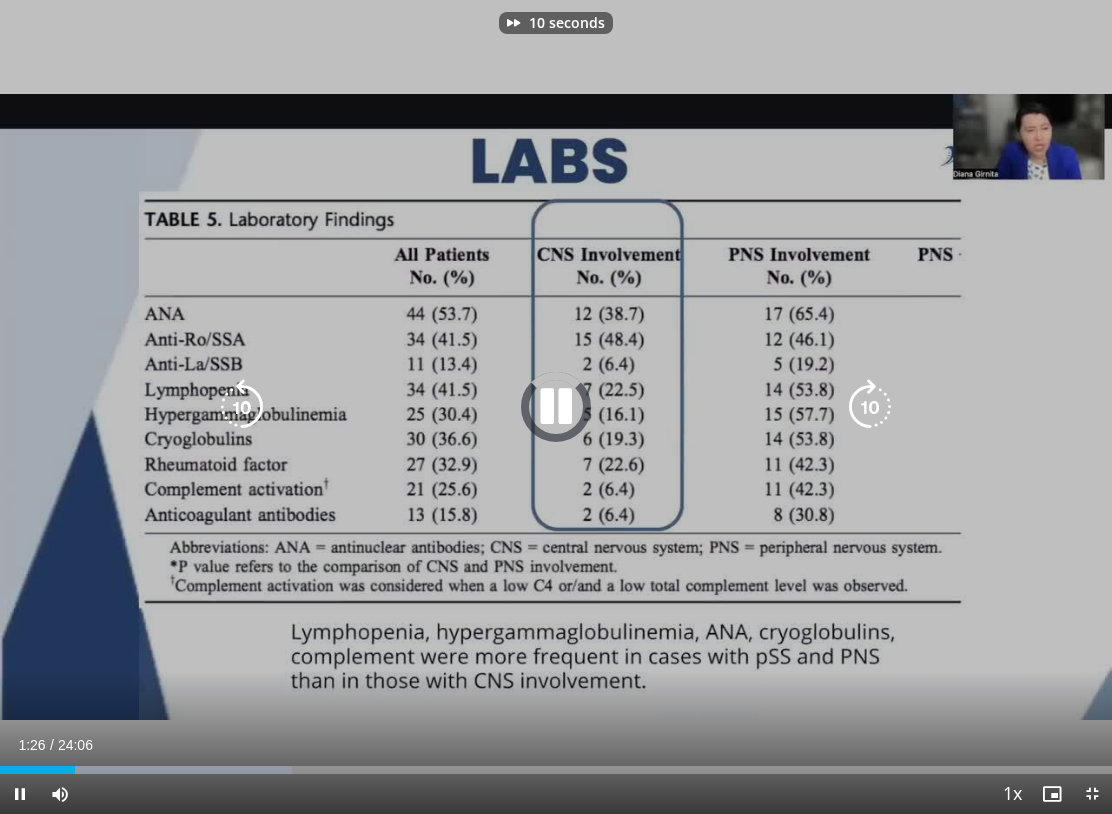 click at bounding box center [870, 407] 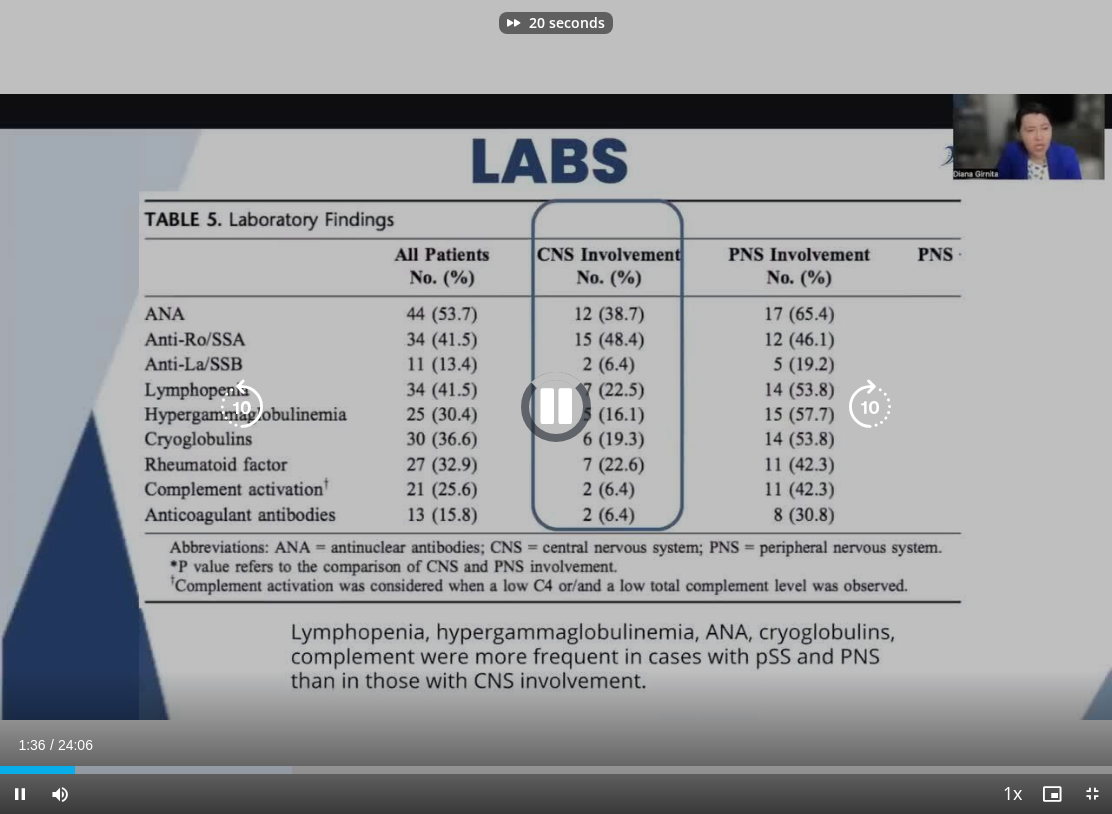 click at bounding box center [870, 407] 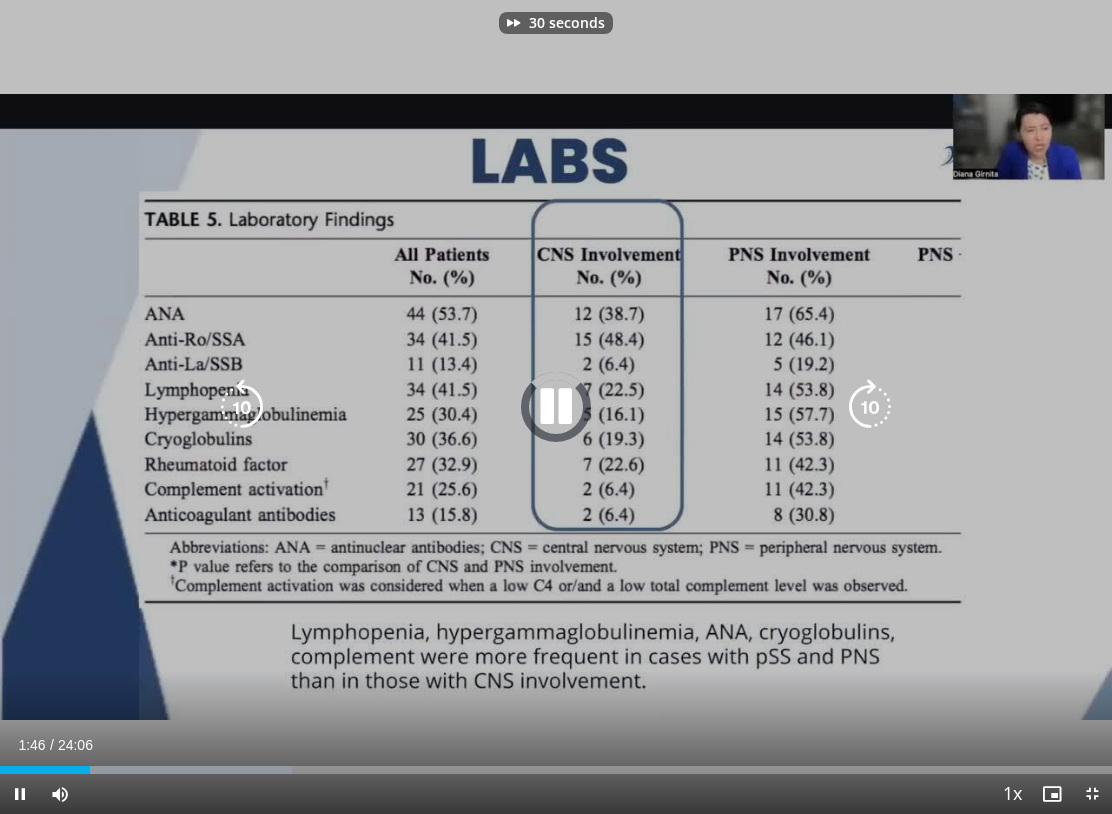 click at bounding box center [870, 407] 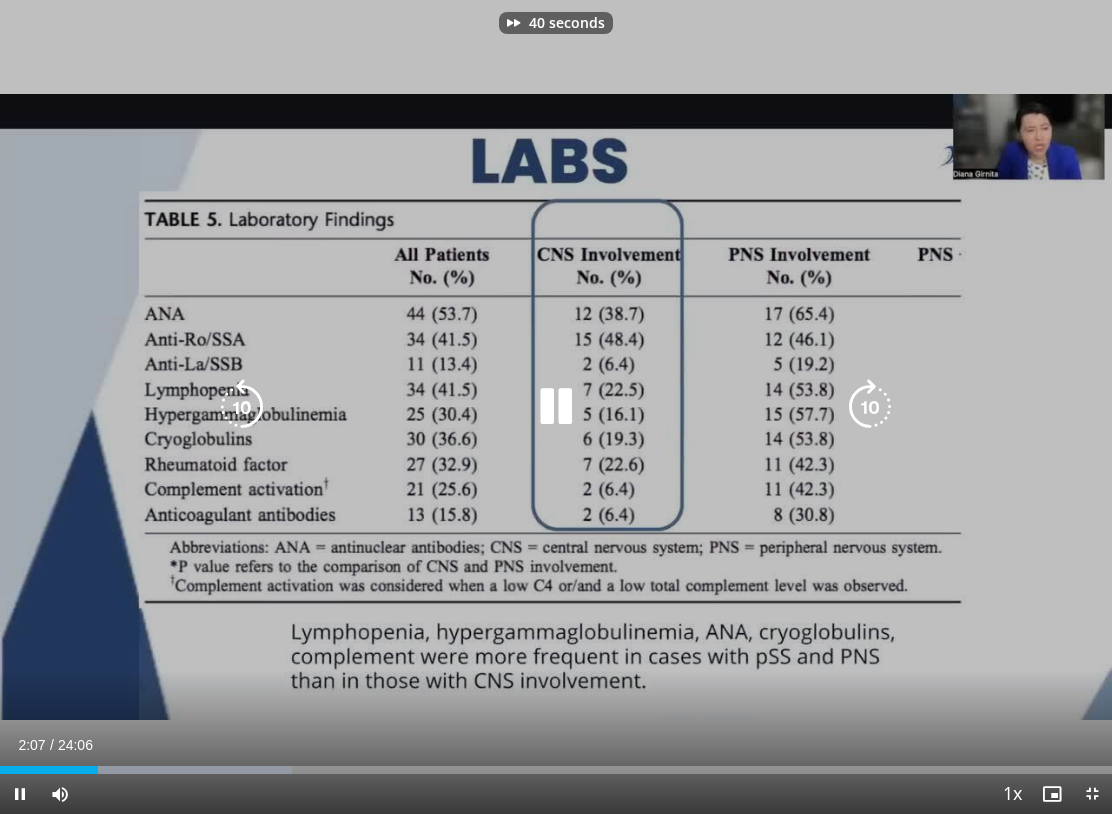 click at bounding box center (870, 407) 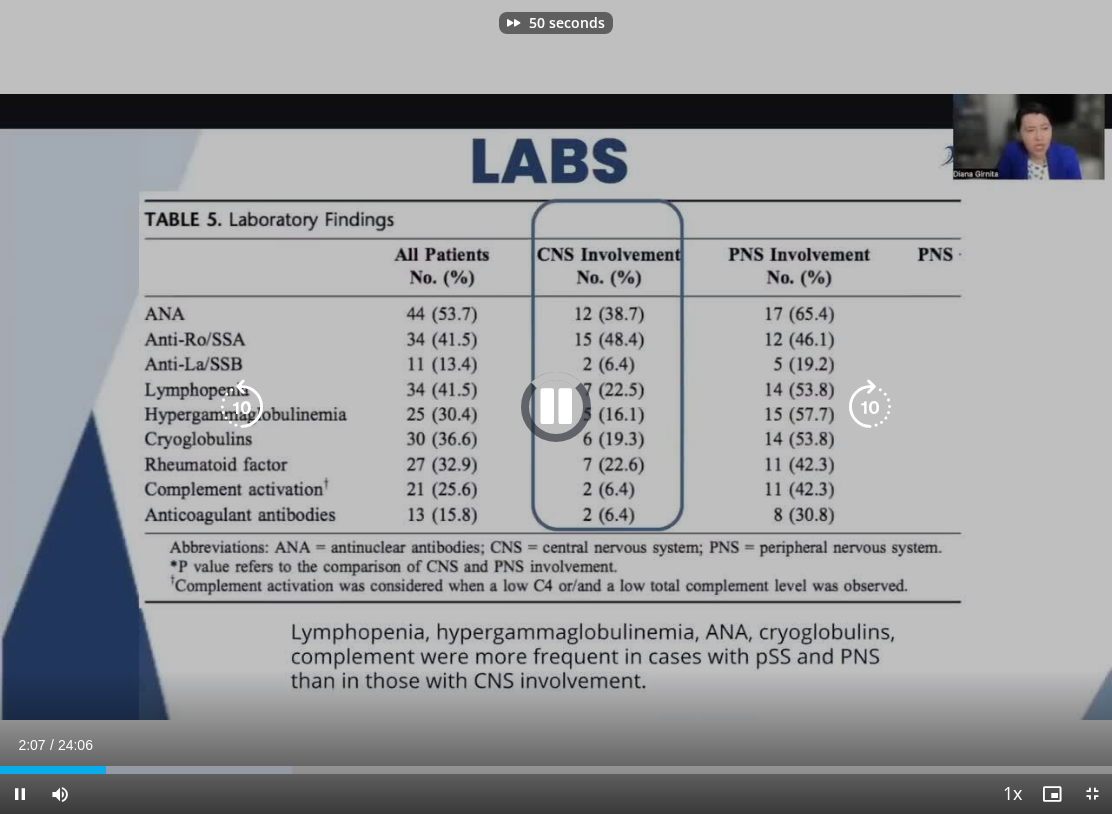 click at bounding box center [870, 407] 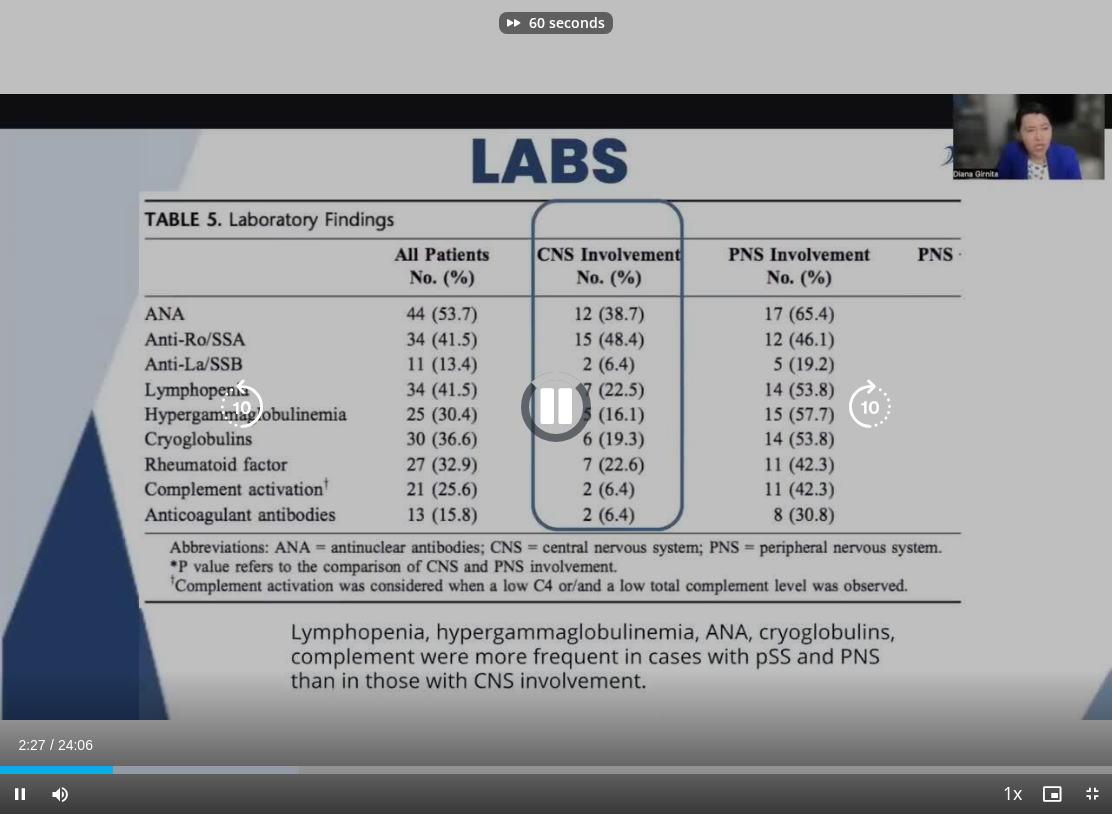 click at bounding box center [870, 407] 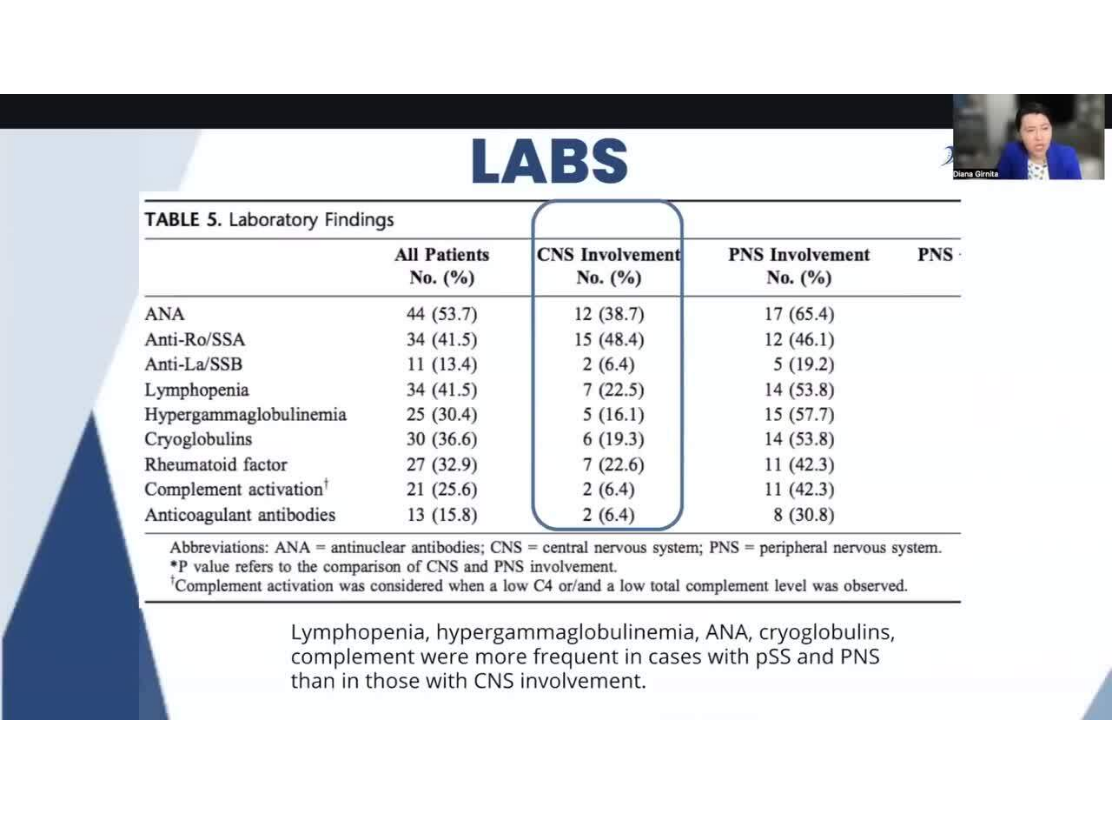 click at bounding box center (870, 407) 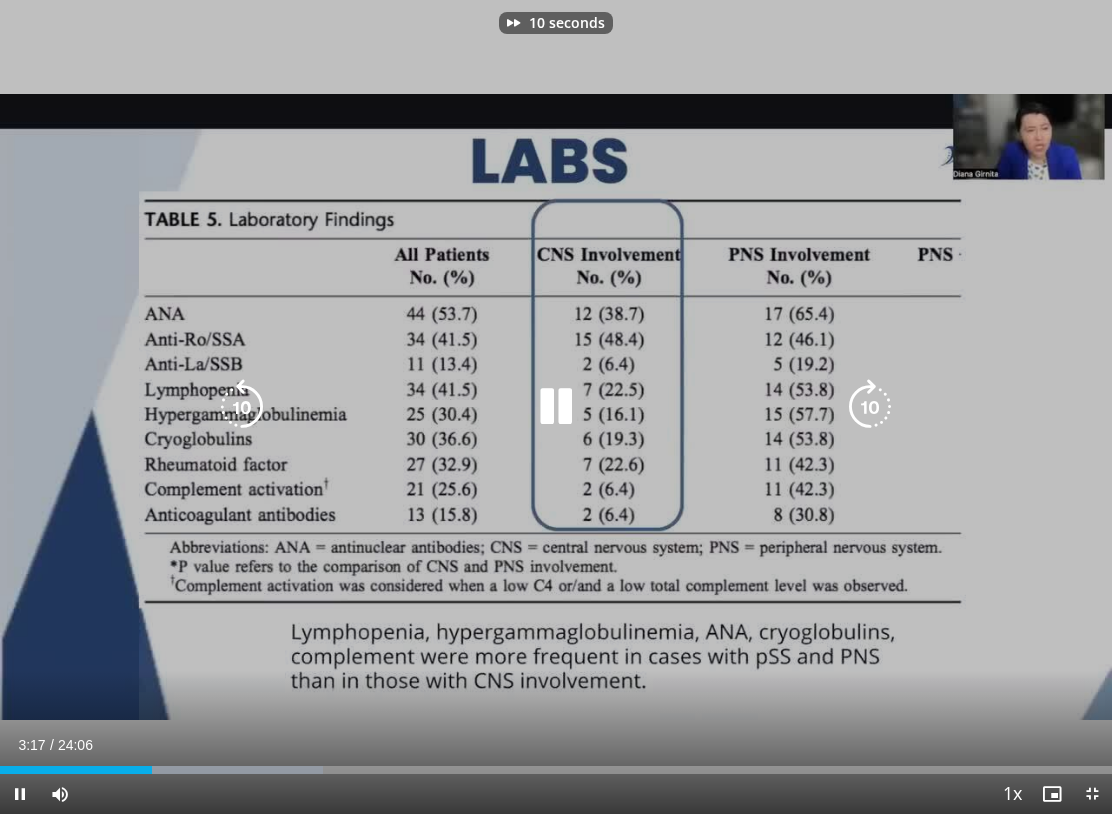 click at bounding box center [870, 407] 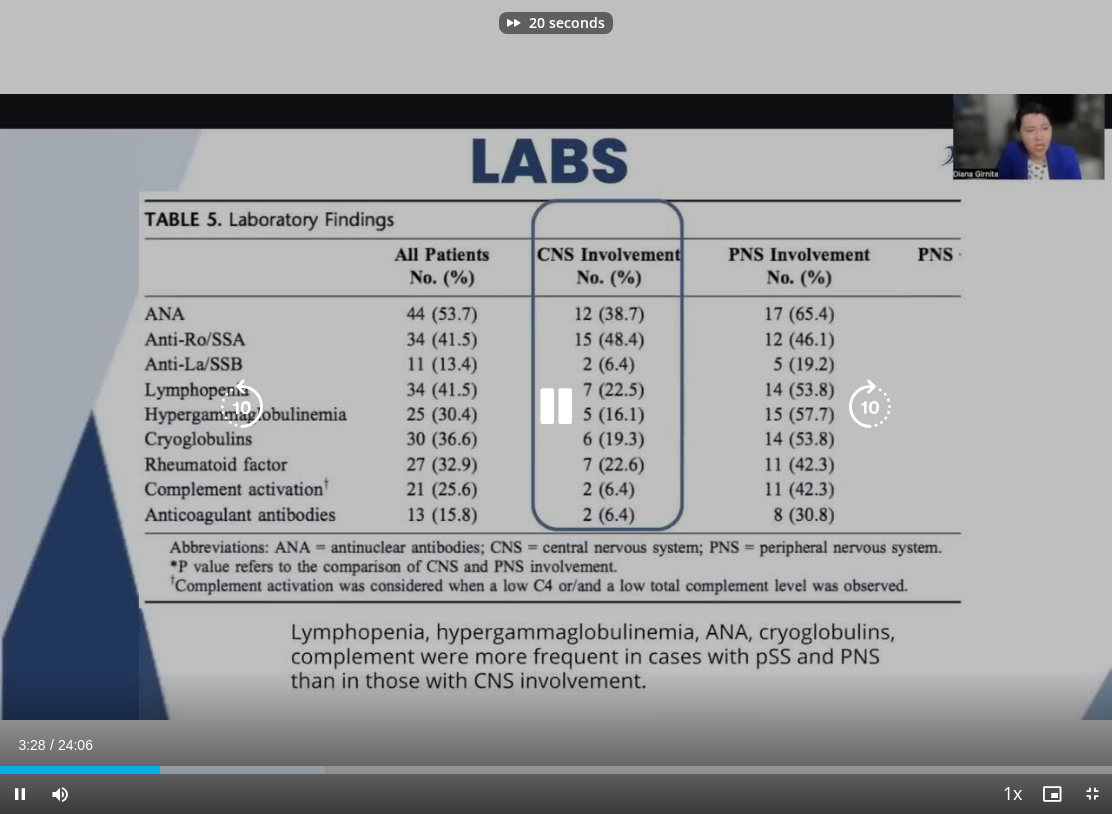click at bounding box center [870, 407] 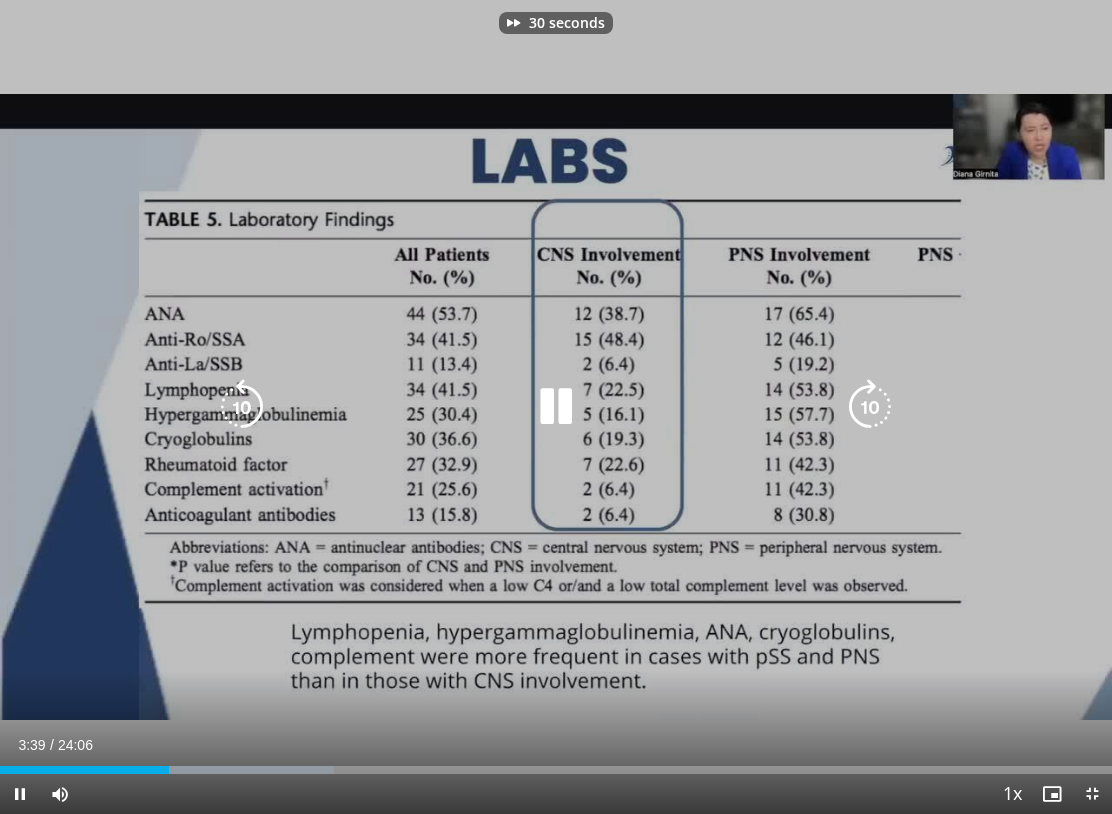 click on "30 seconds
Tap to unmute" at bounding box center (556, 407) 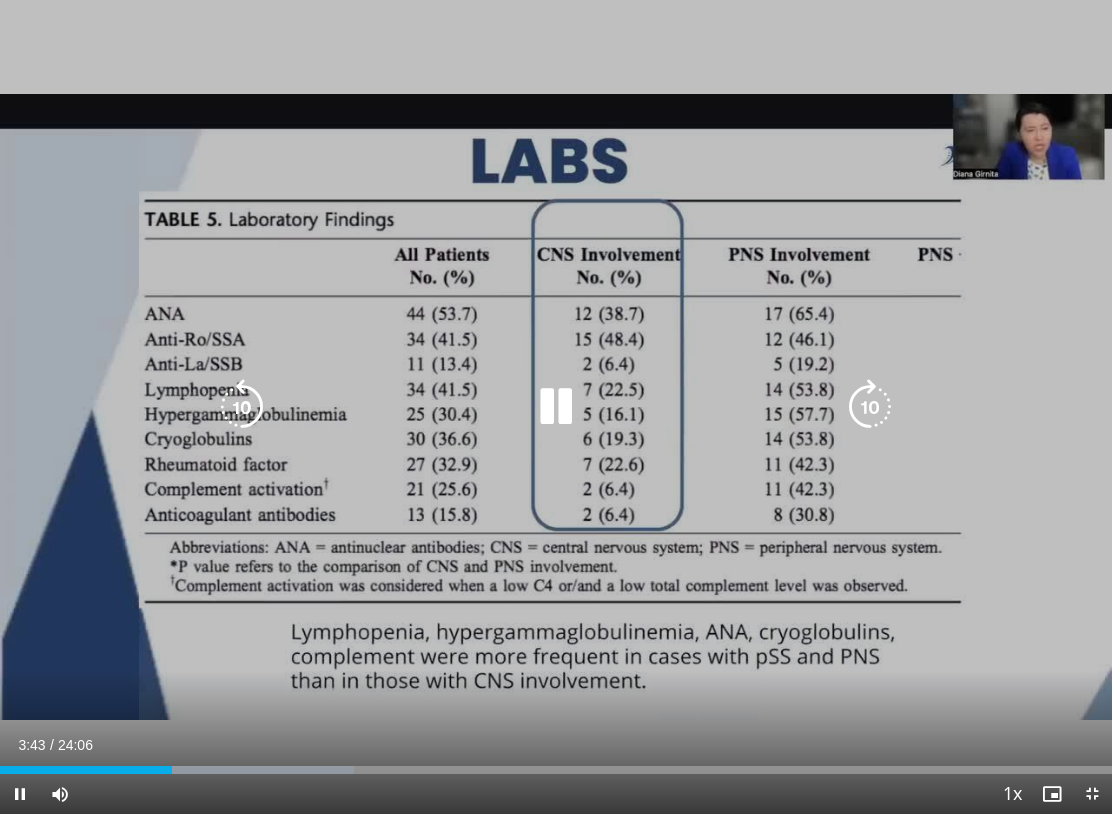 click at bounding box center (556, 407) 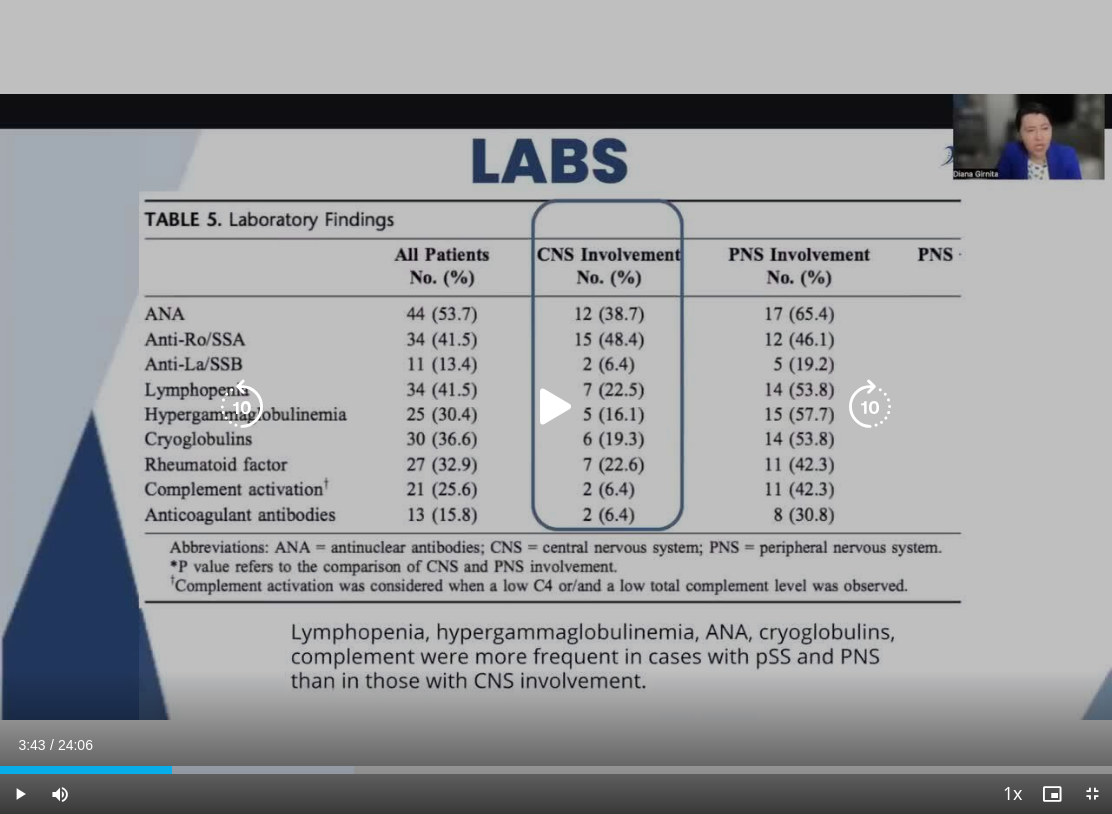 click at bounding box center [870, 407] 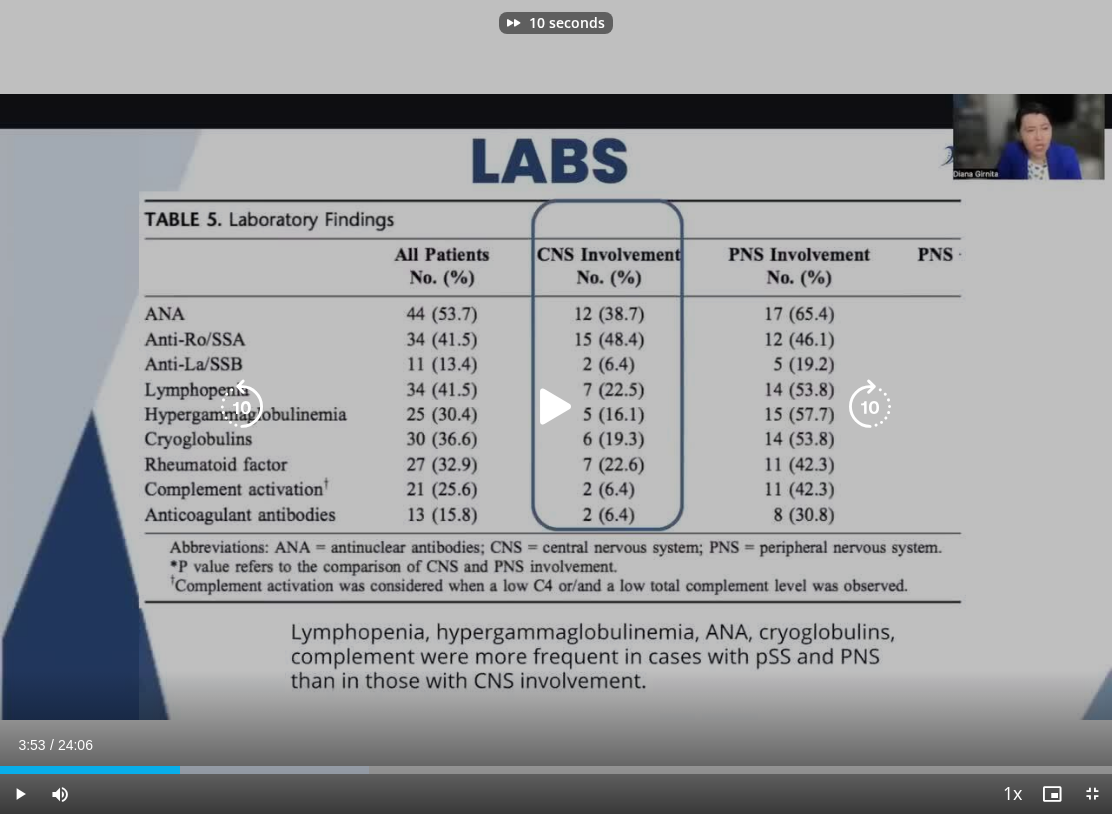 click at bounding box center [556, 407] 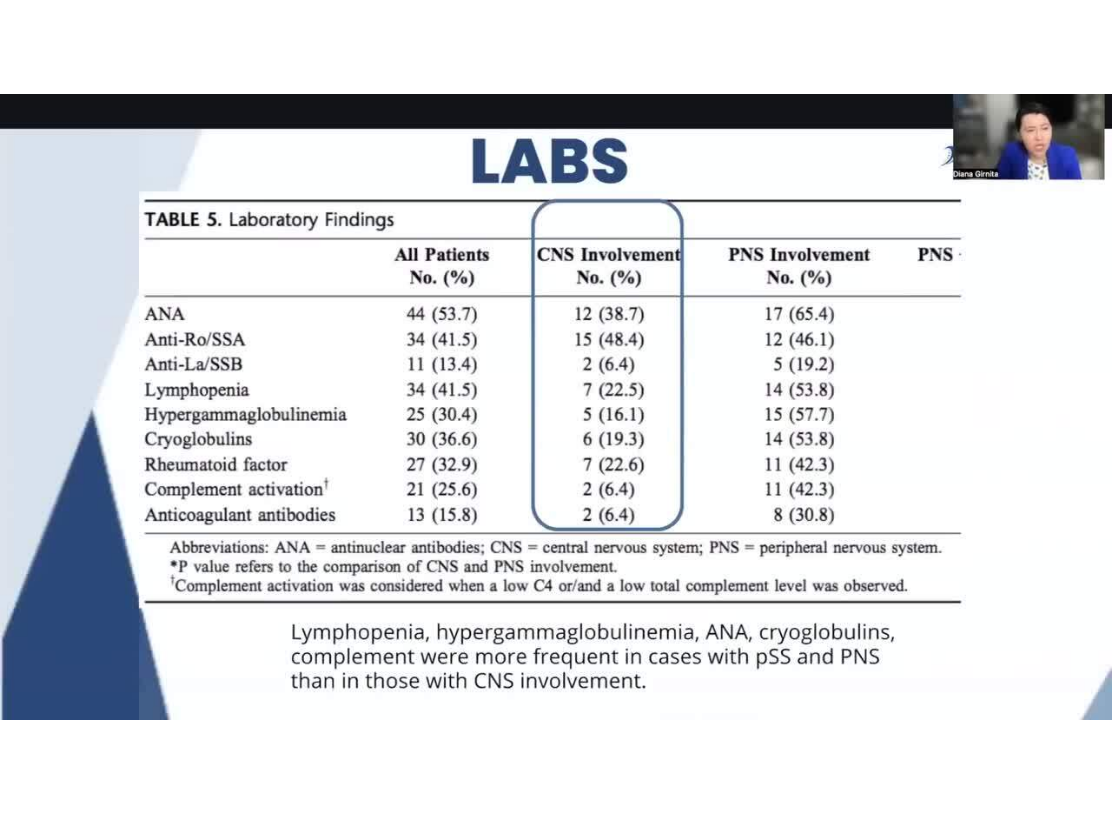click at bounding box center (870, 407) 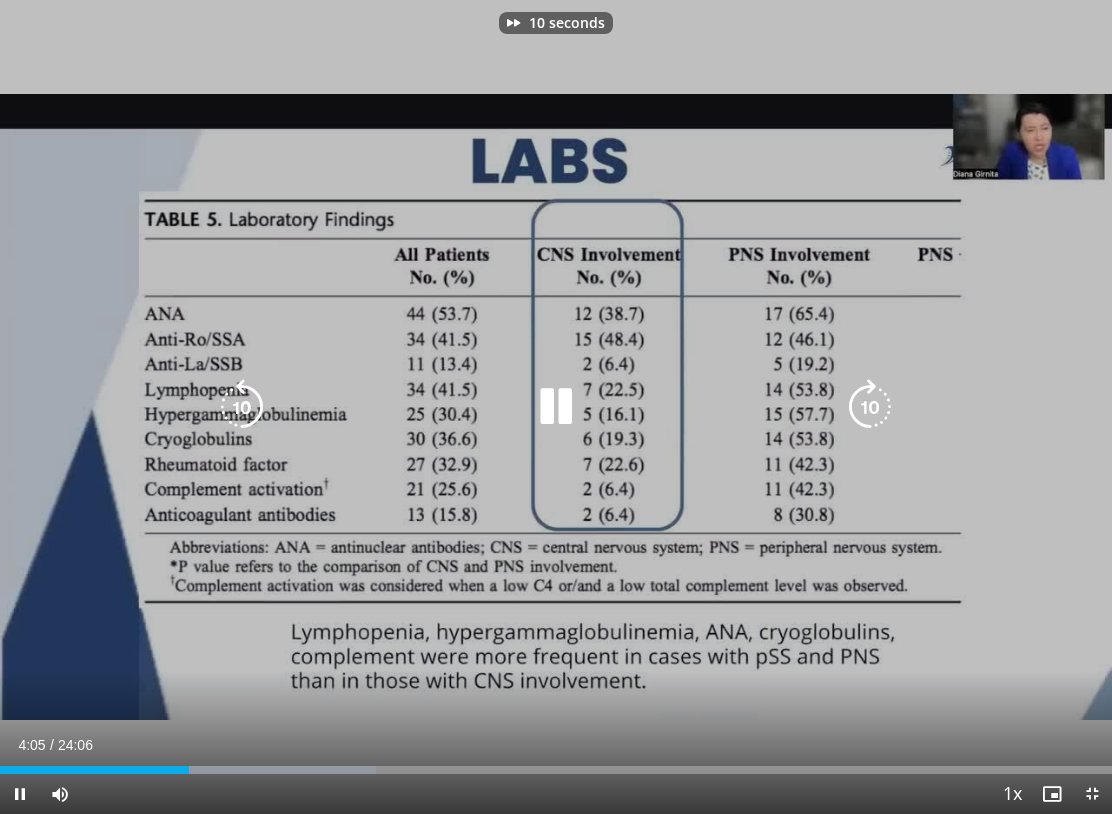 click at bounding box center [870, 407] 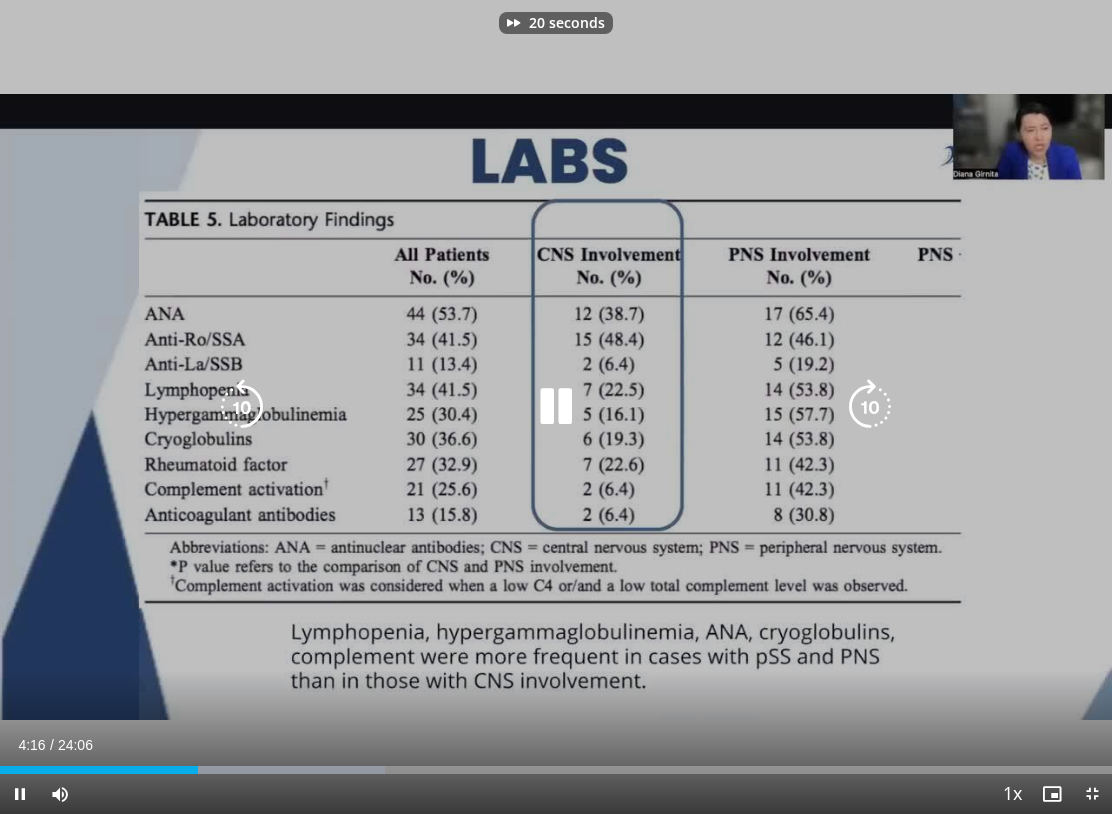 click at bounding box center (870, 407) 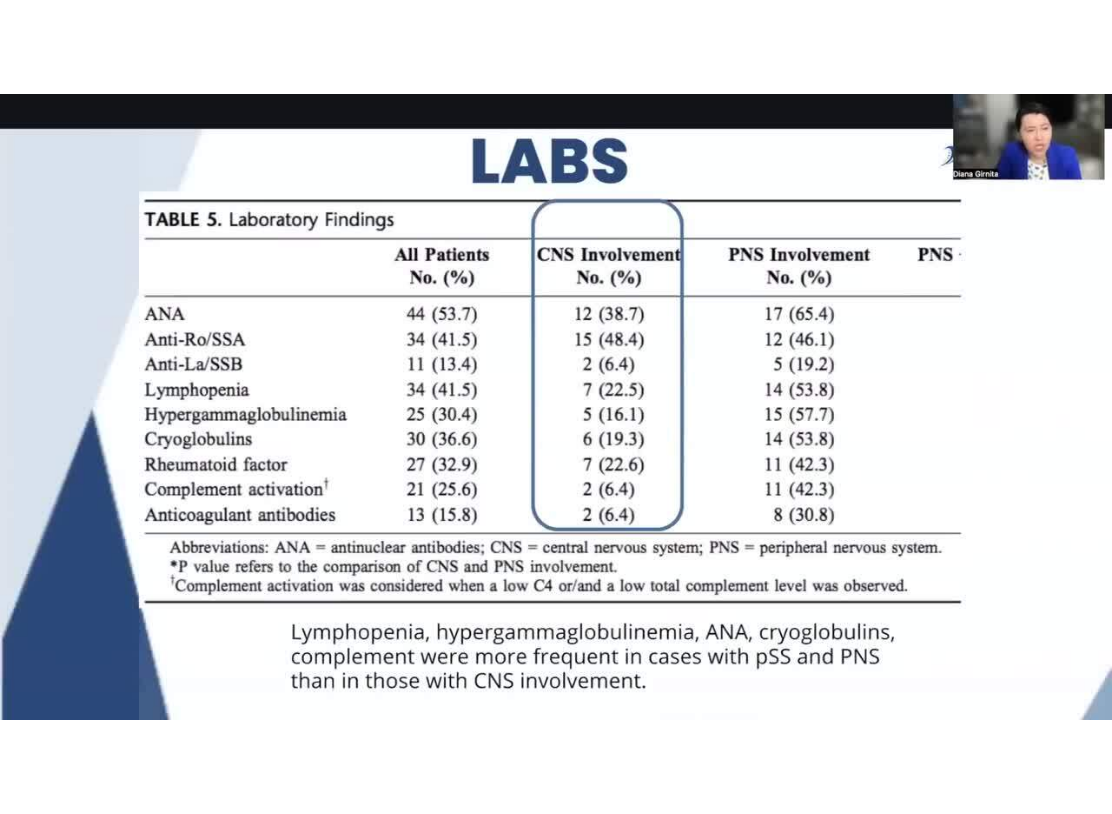 click at bounding box center (556, 407) 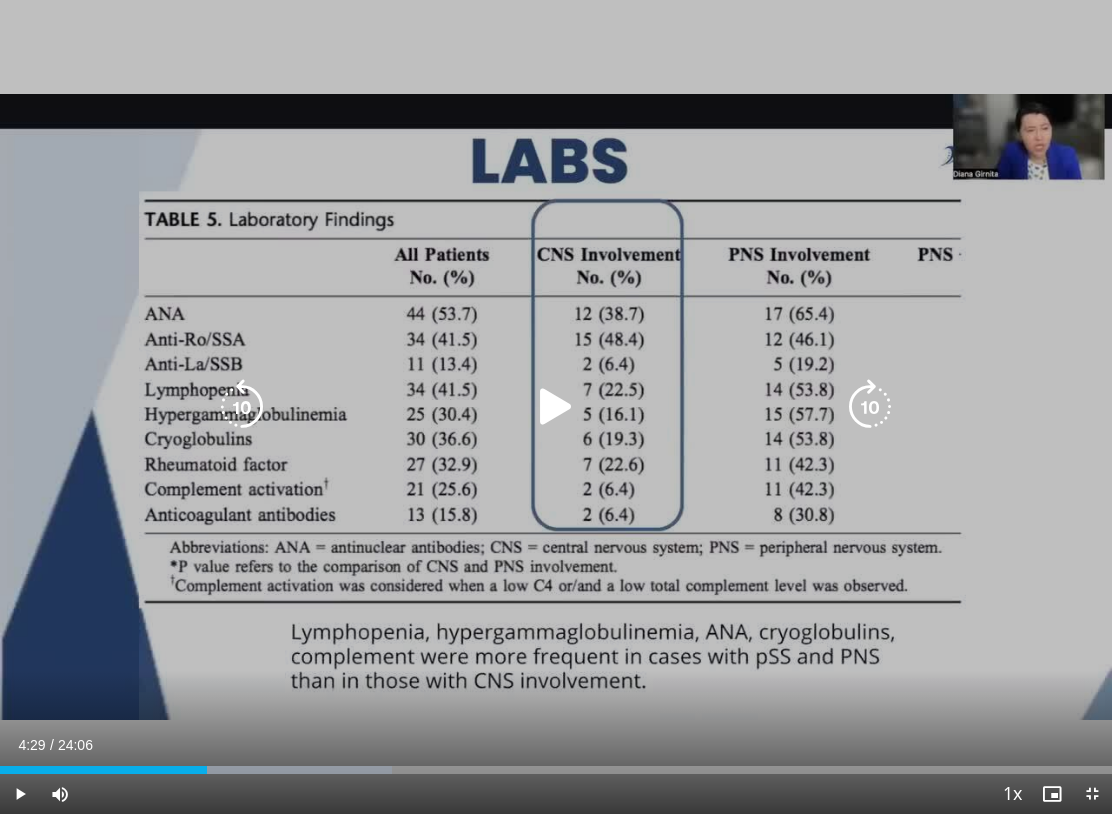 click at bounding box center [556, 407] 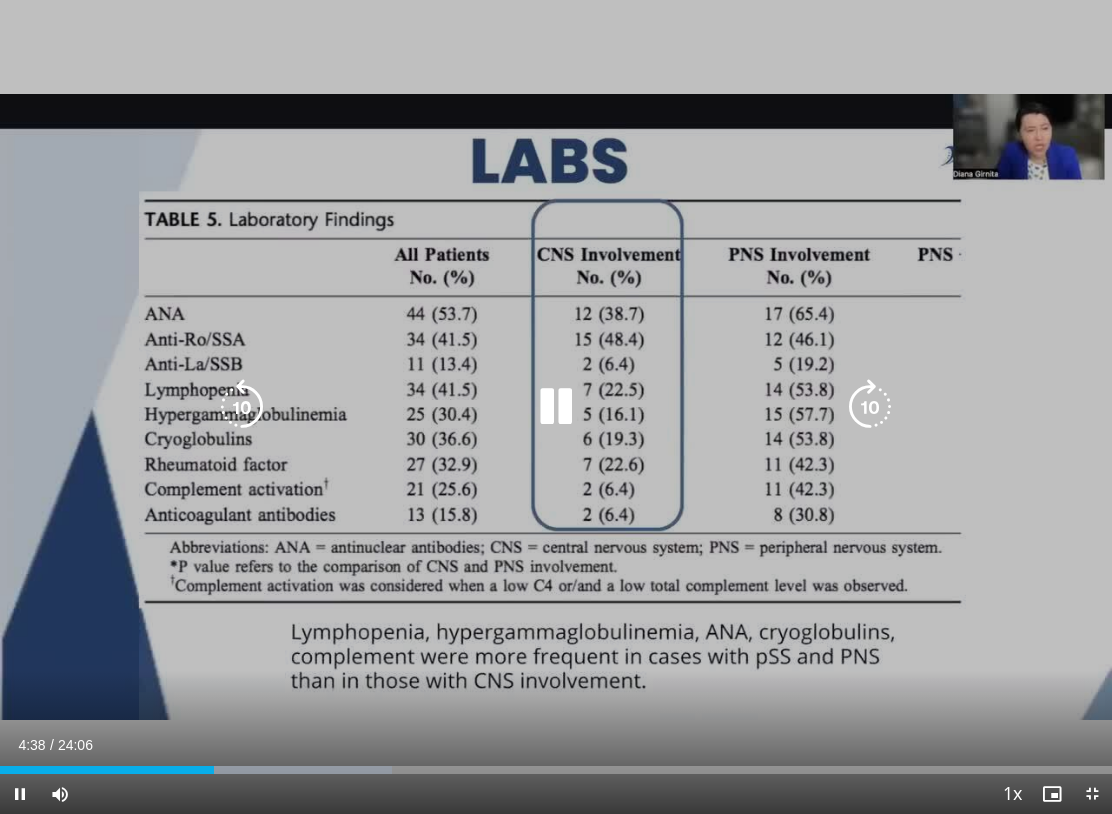 click at bounding box center [870, 407] 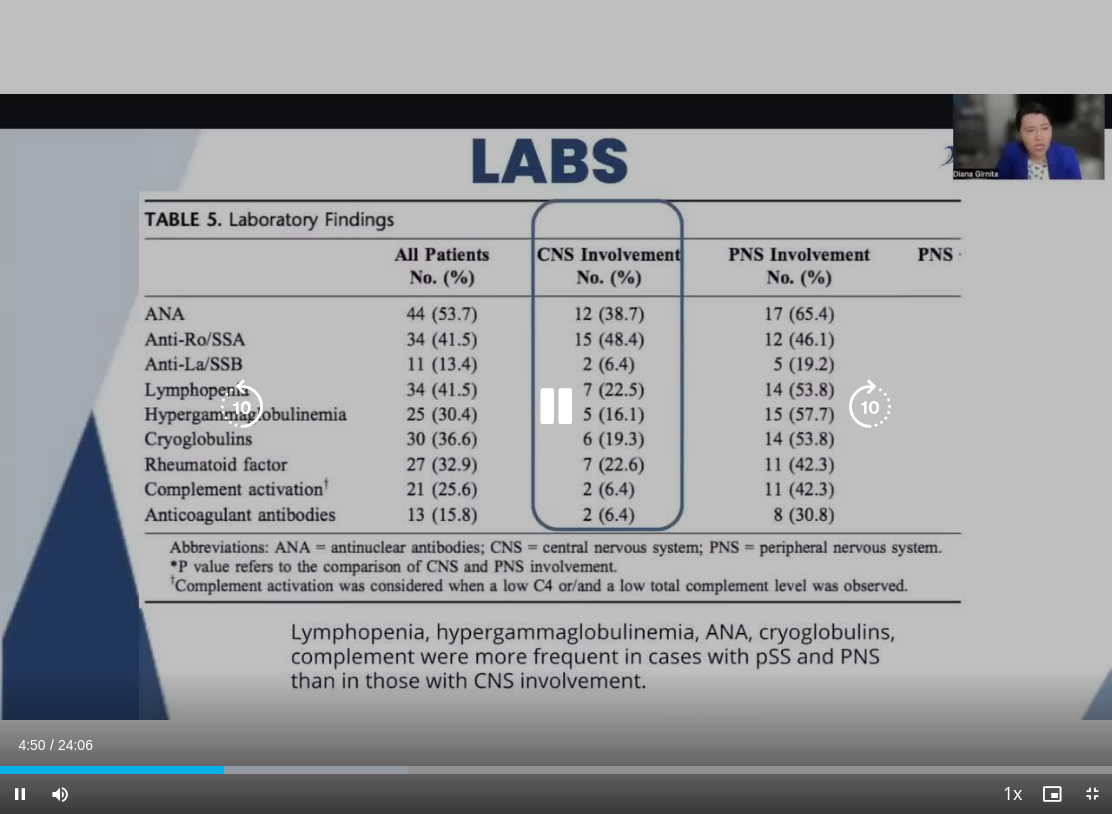 click at bounding box center (870, 407) 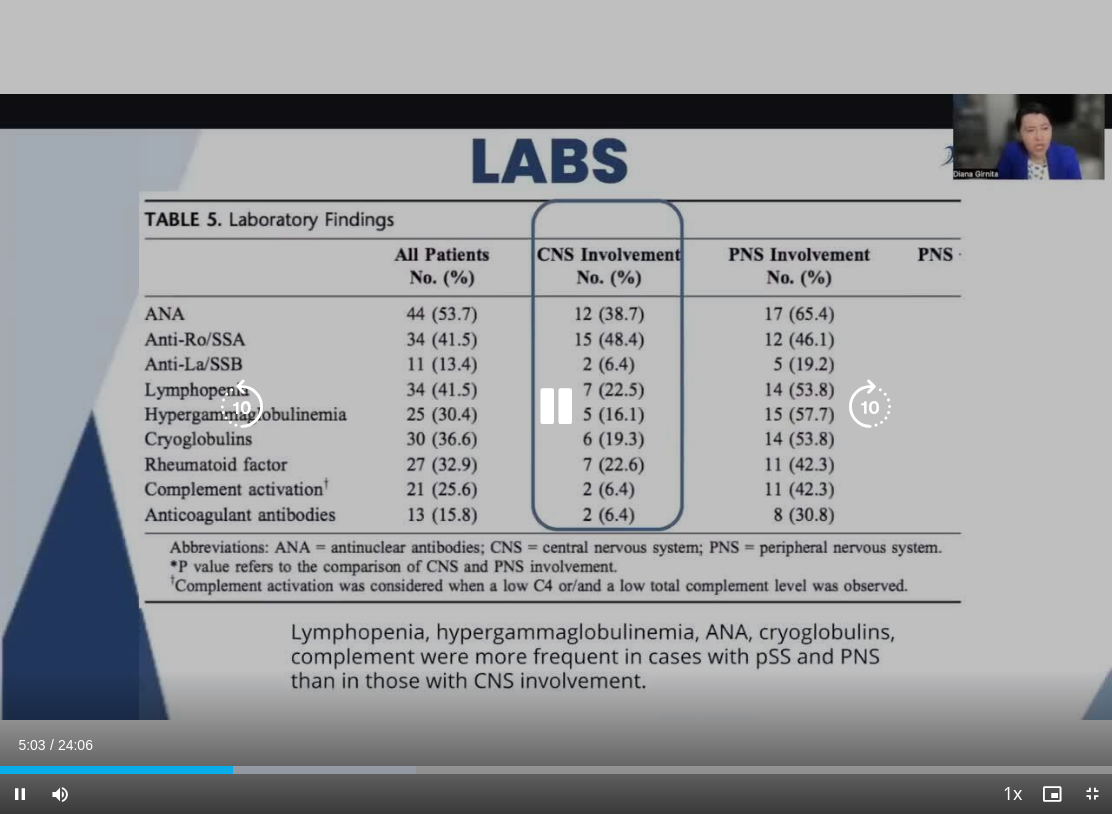 click at bounding box center (870, 407) 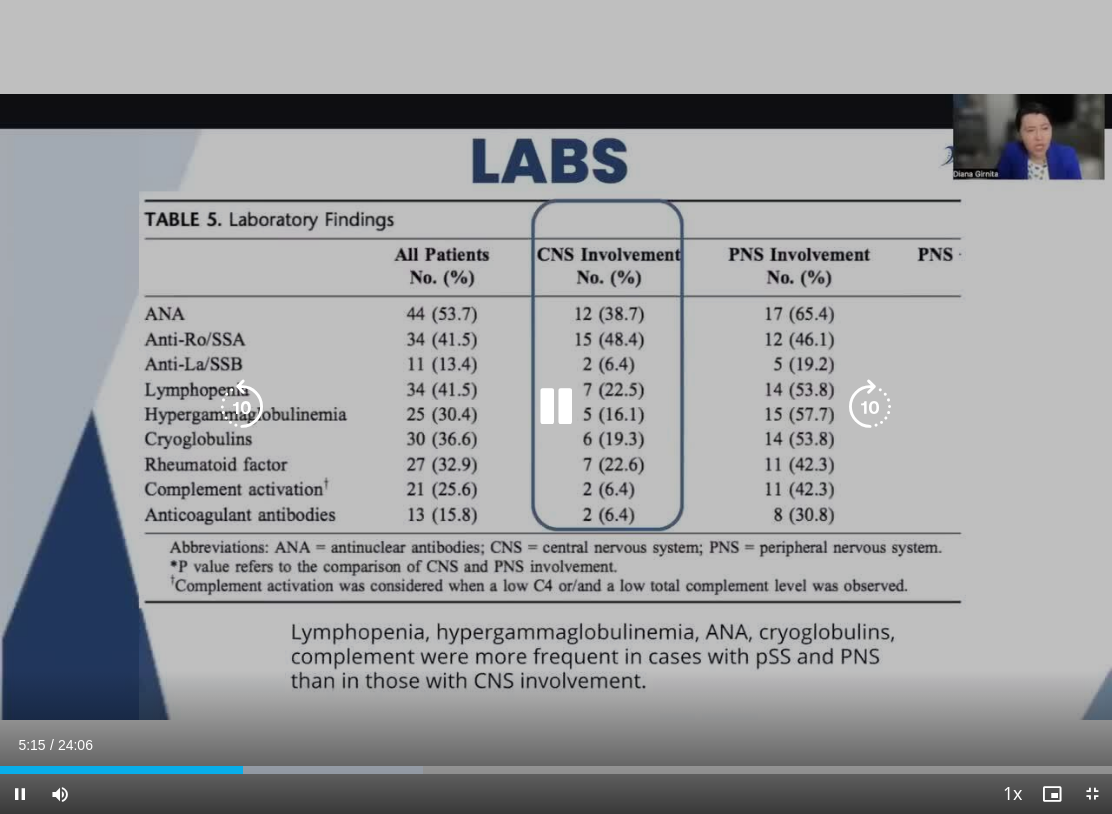 click at bounding box center (870, 407) 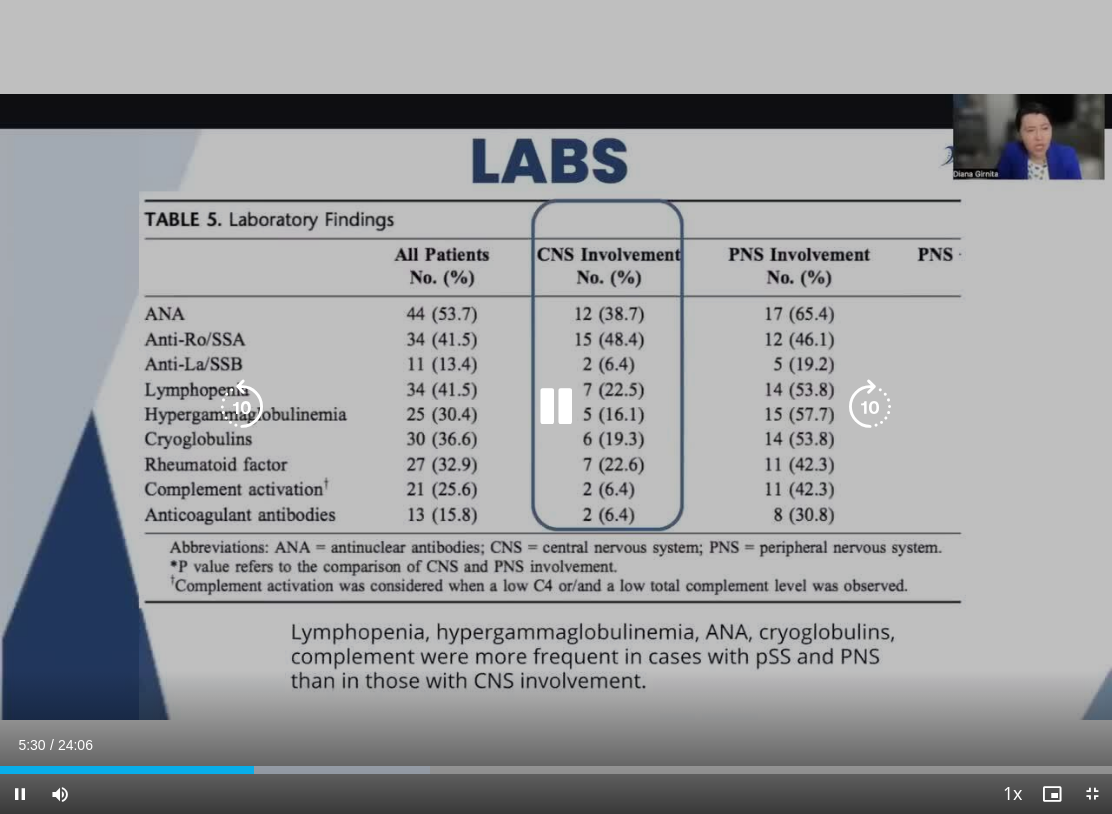 click at bounding box center (242, 407) 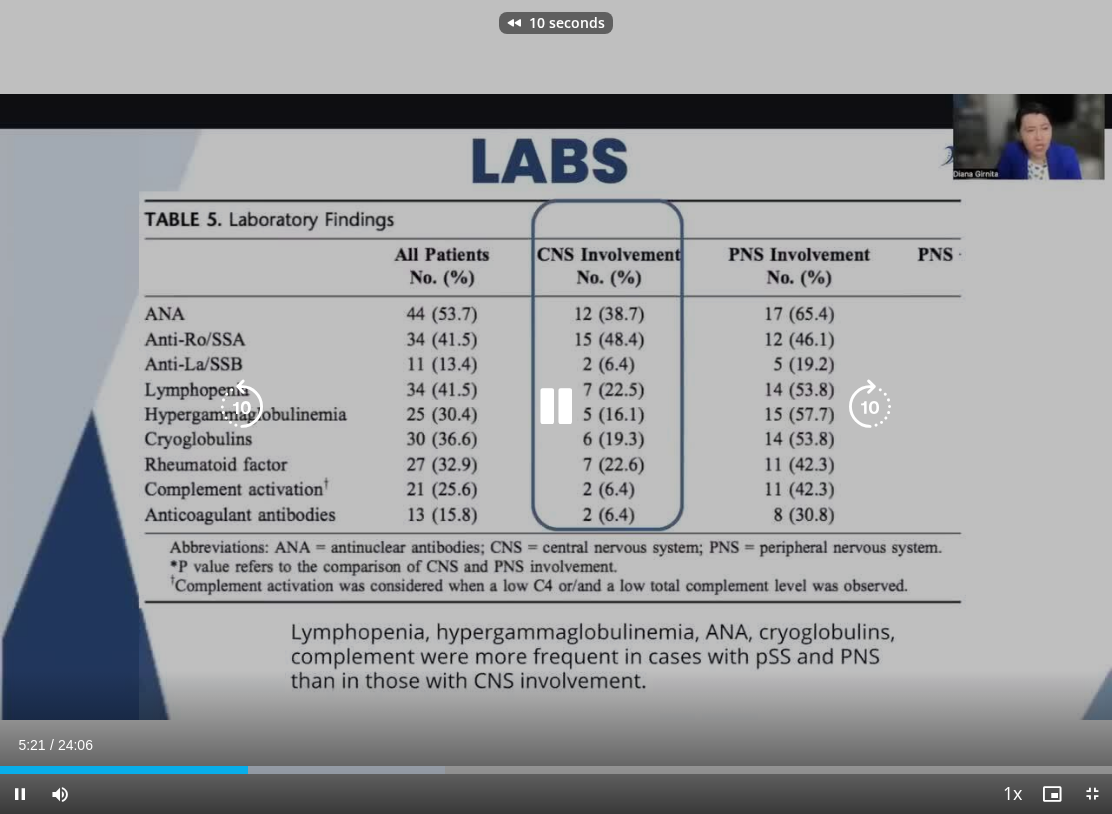 click at bounding box center [870, 407] 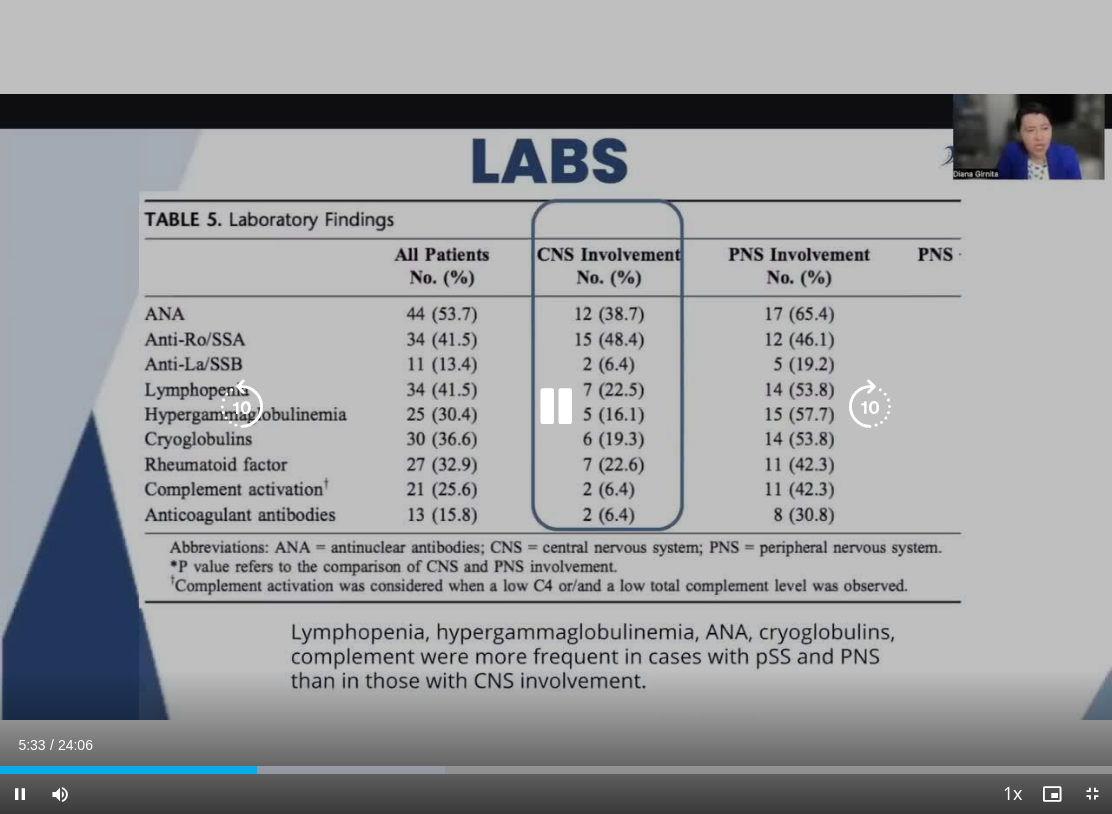 click at bounding box center [242, 407] 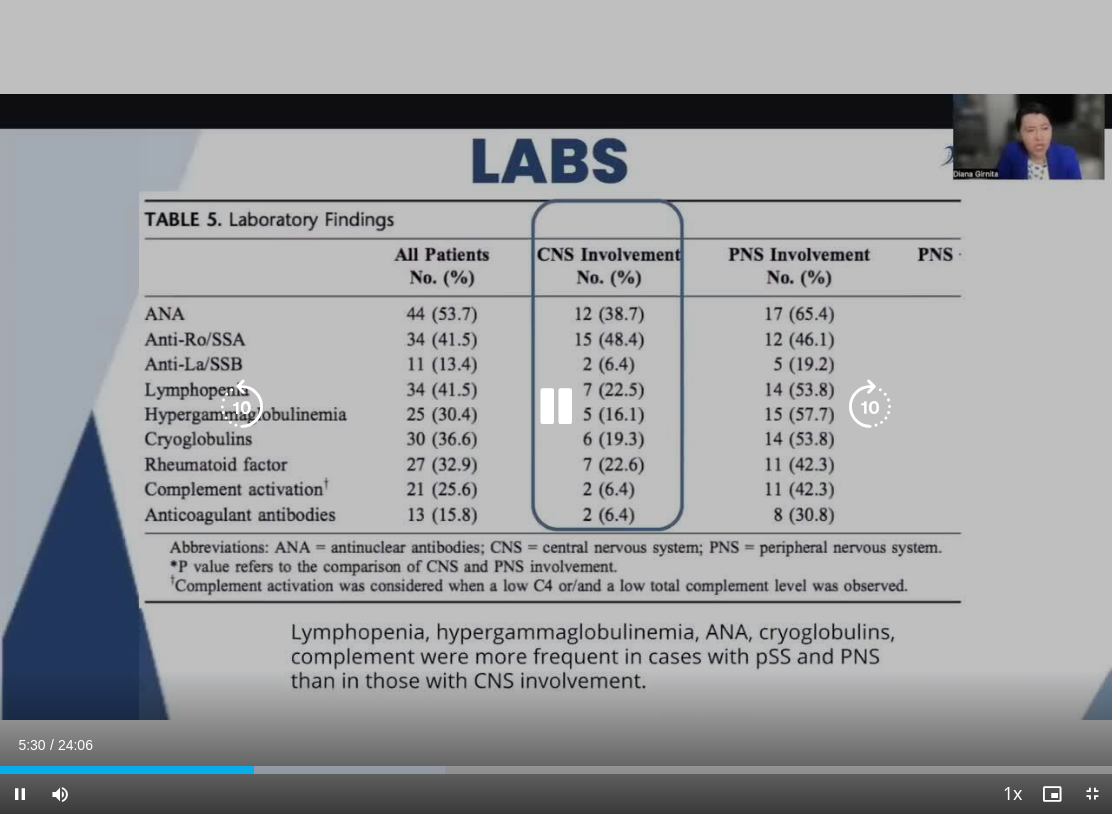click at bounding box center (870, 407) 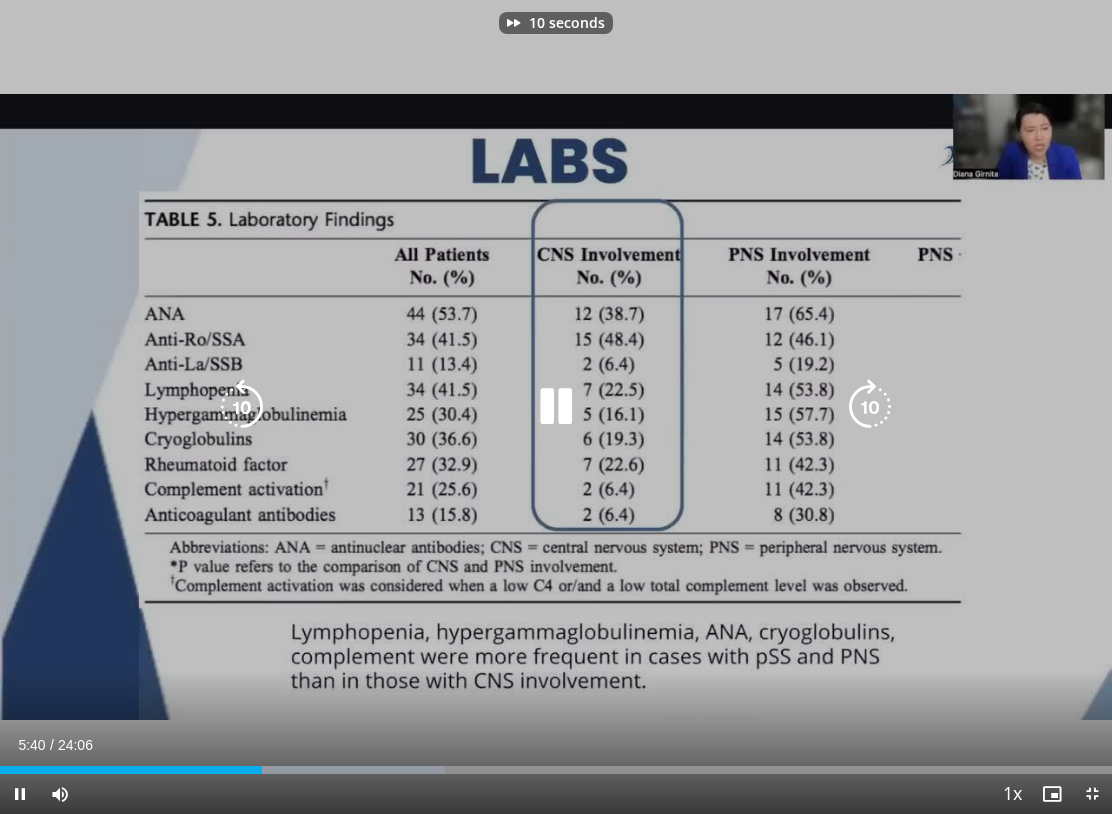 click at bounding box center (870, 407) 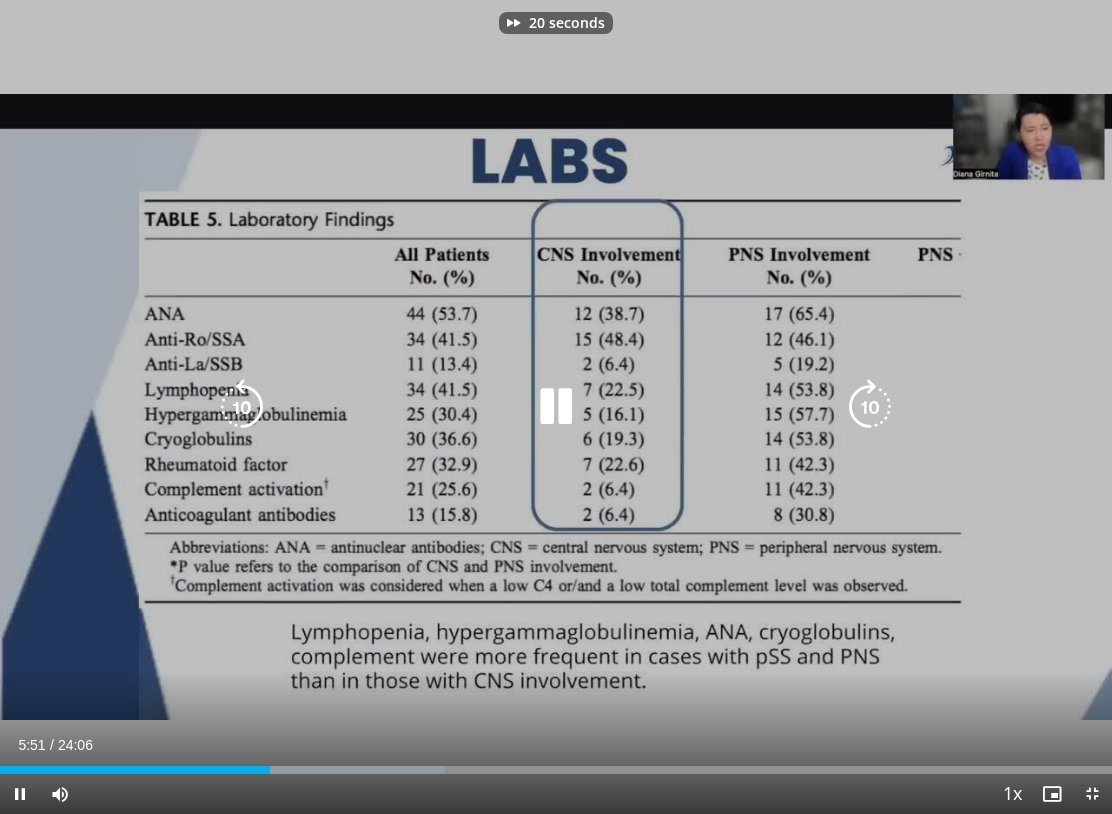 click at bounding box center [870, 407] 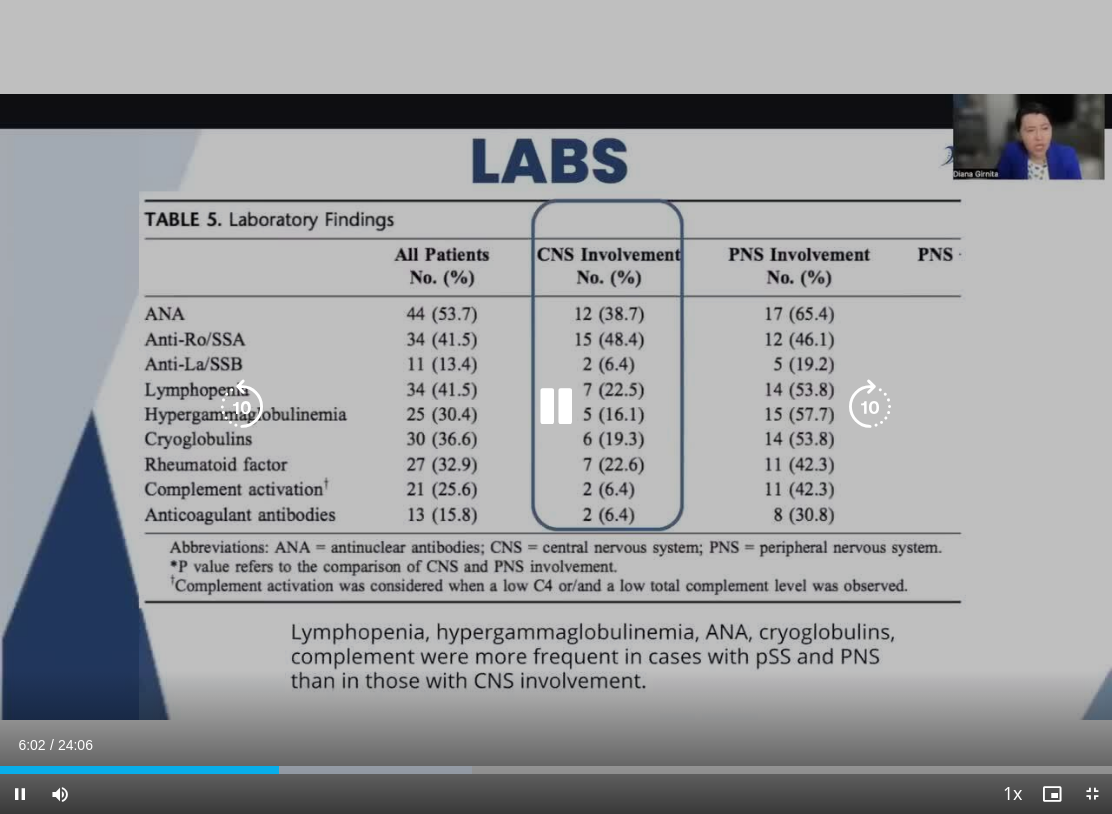 click at bounding box center [870, 407] 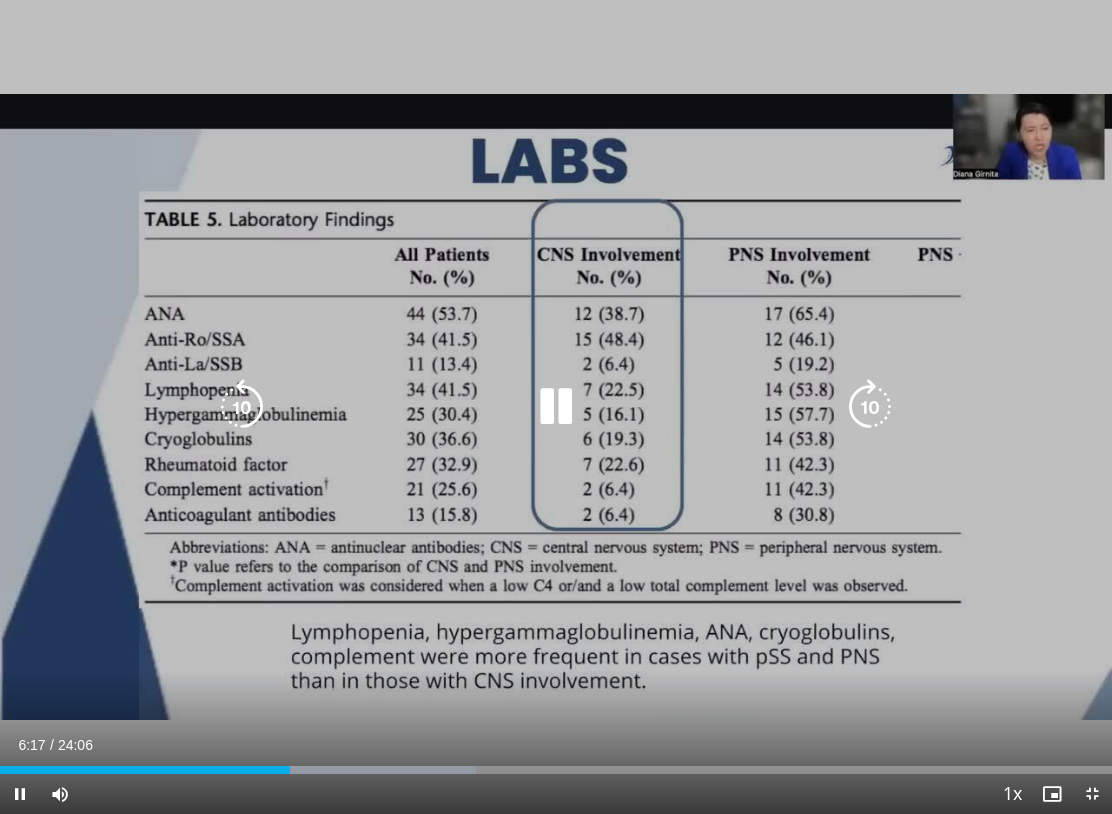 click at bounding box center (870, 407) 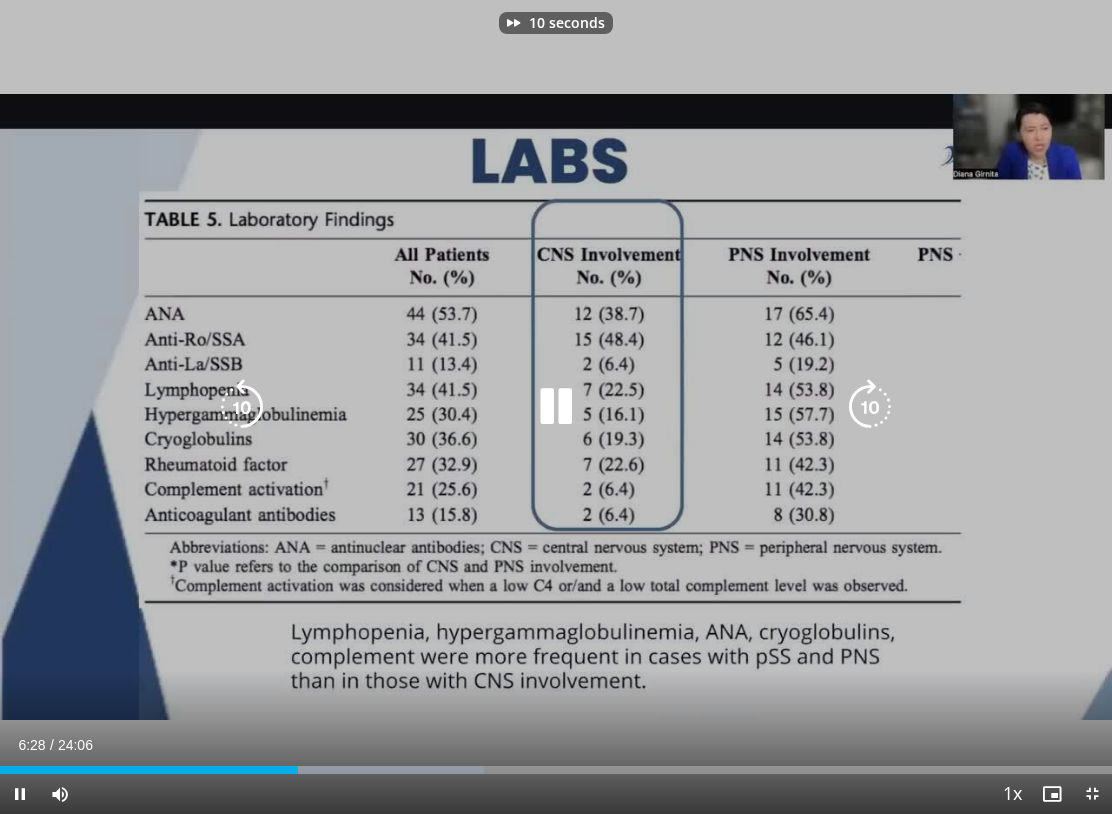 click at bounding box center [870, 407] 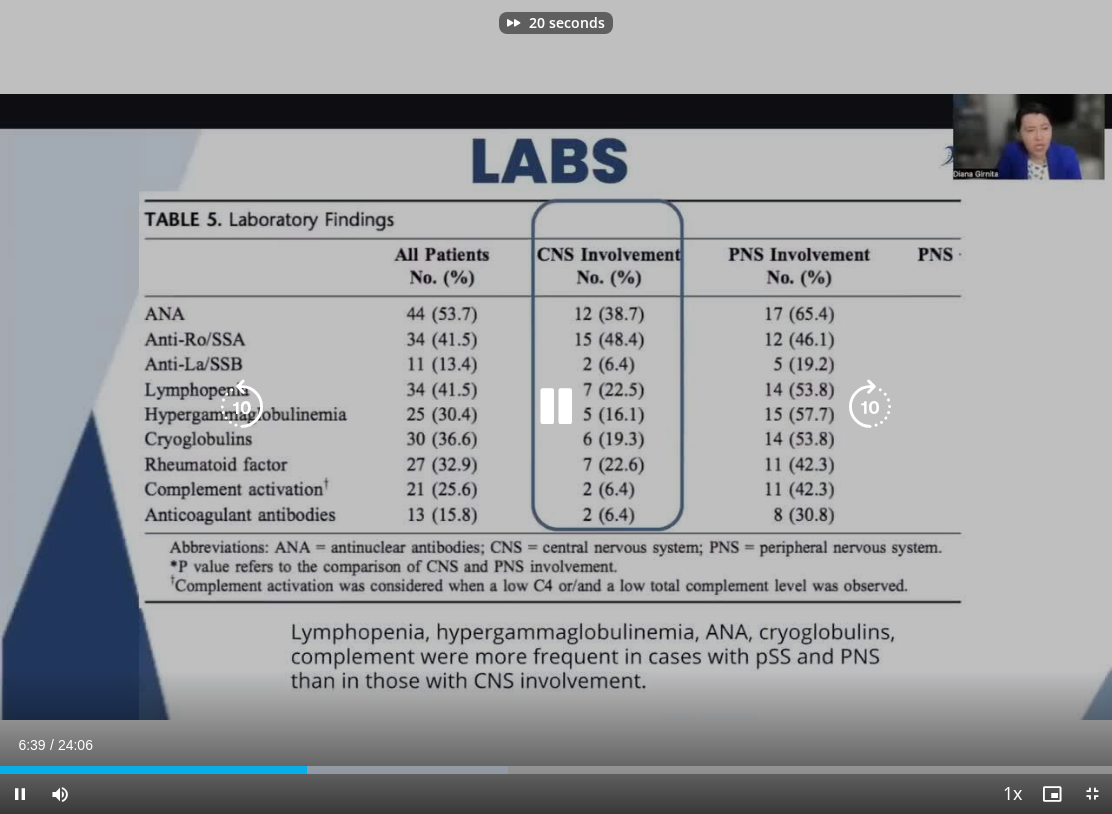 click at bounding box center (556, 407) 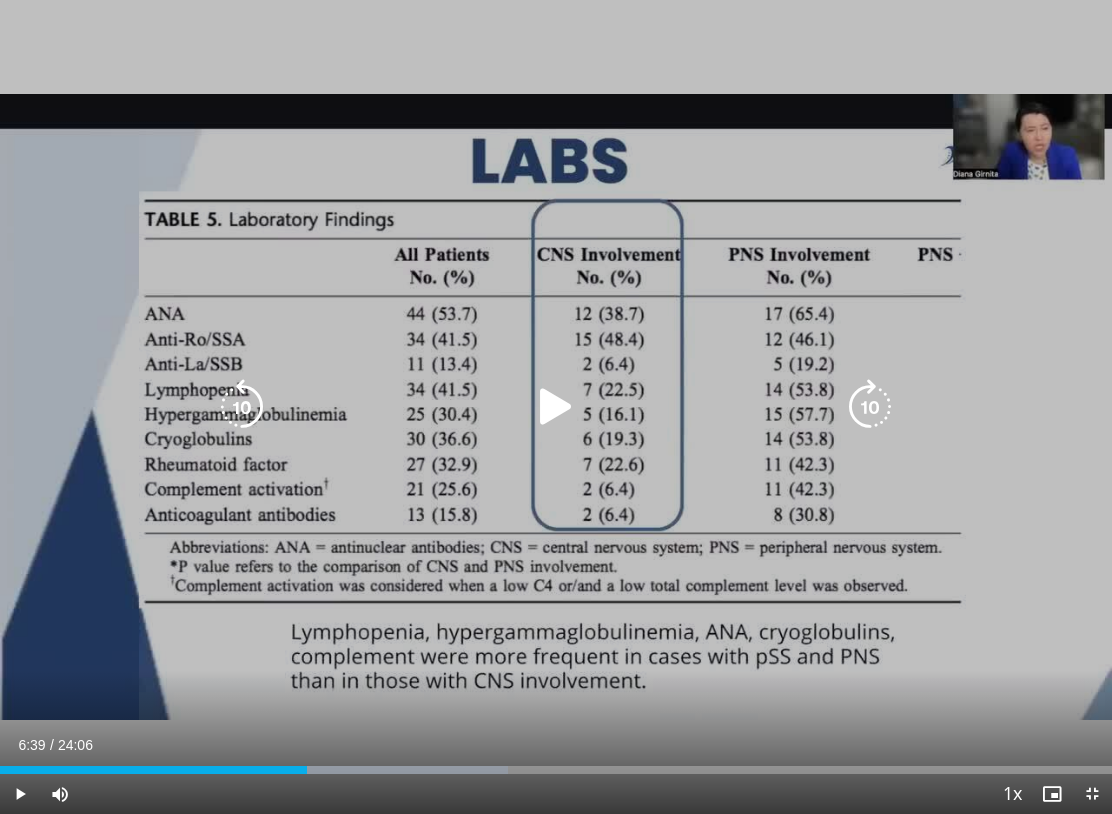 click at bounding box center [556, 407] 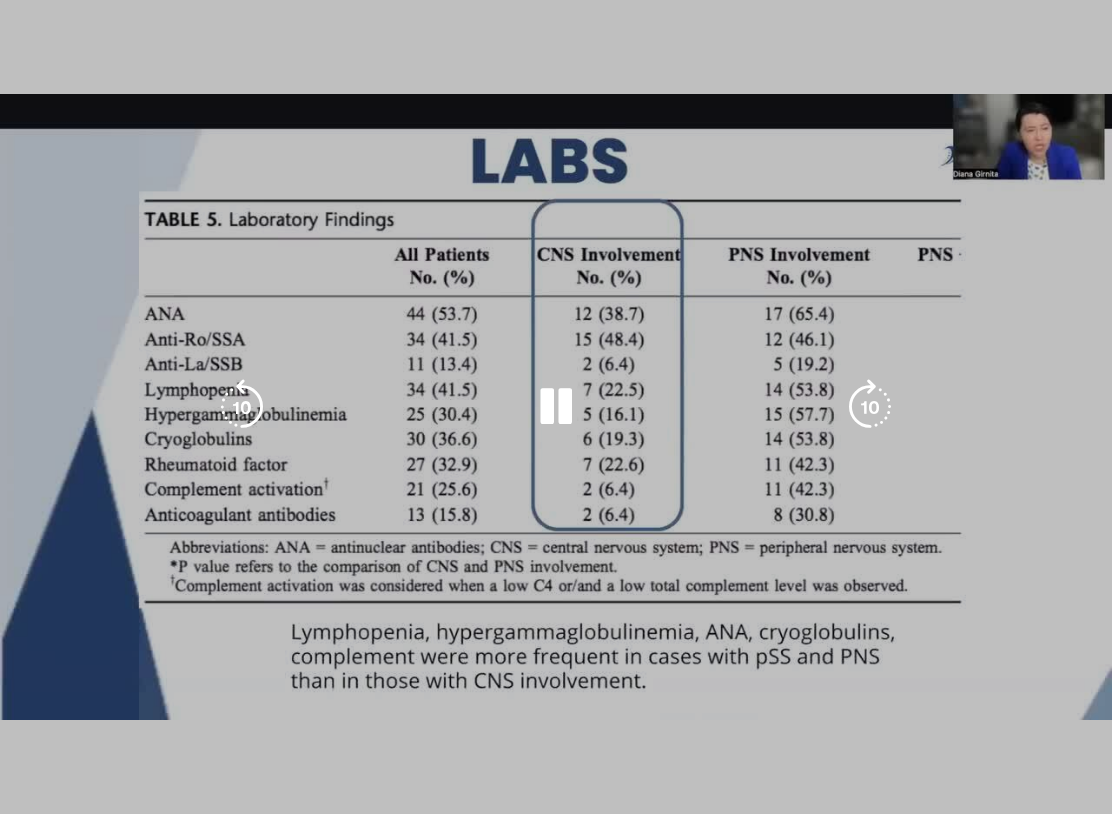 click on "20 seconds
Tap to unmute" at bounding box center (556, 407) 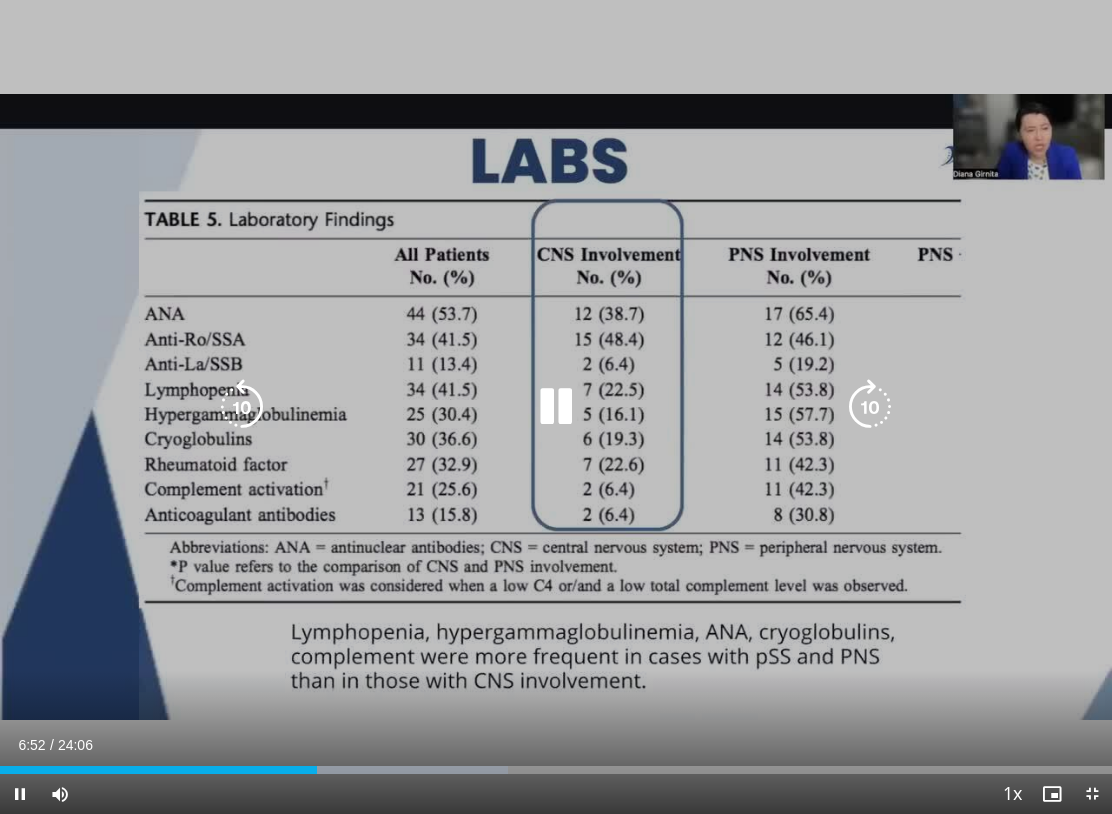 click at bounding box center (556, 407) 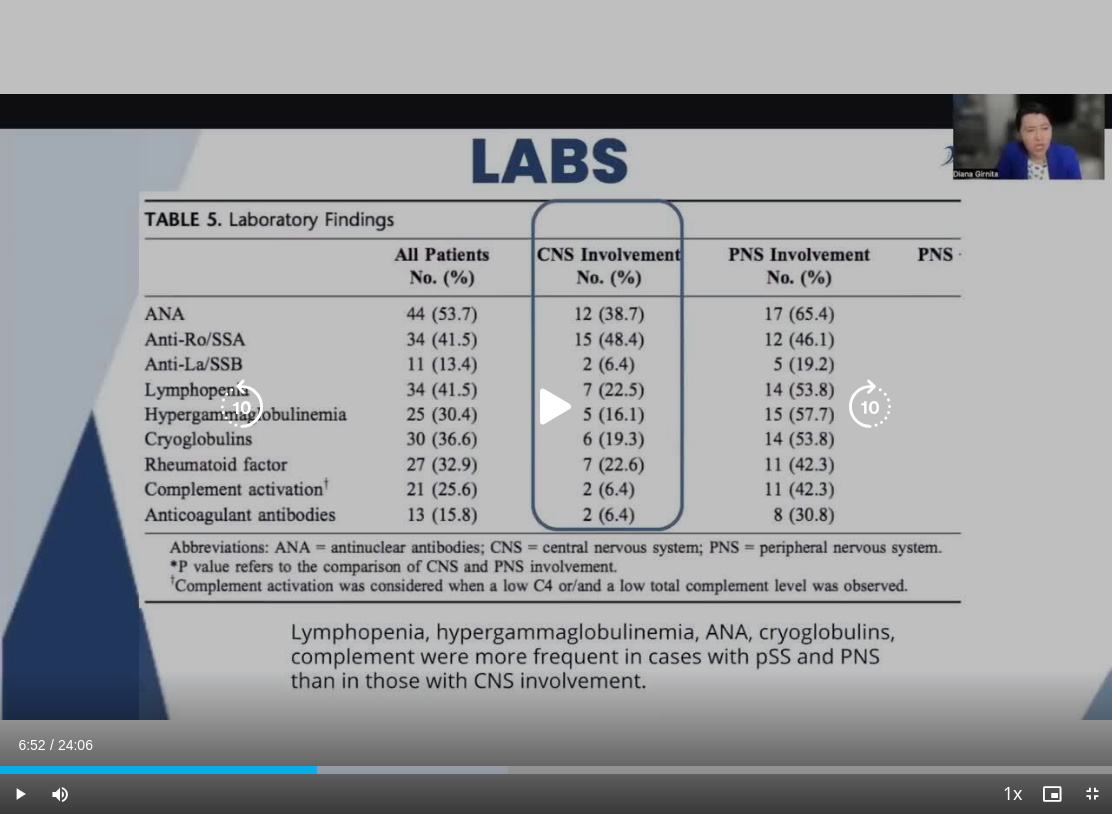 click at bounding box center [556, 407] 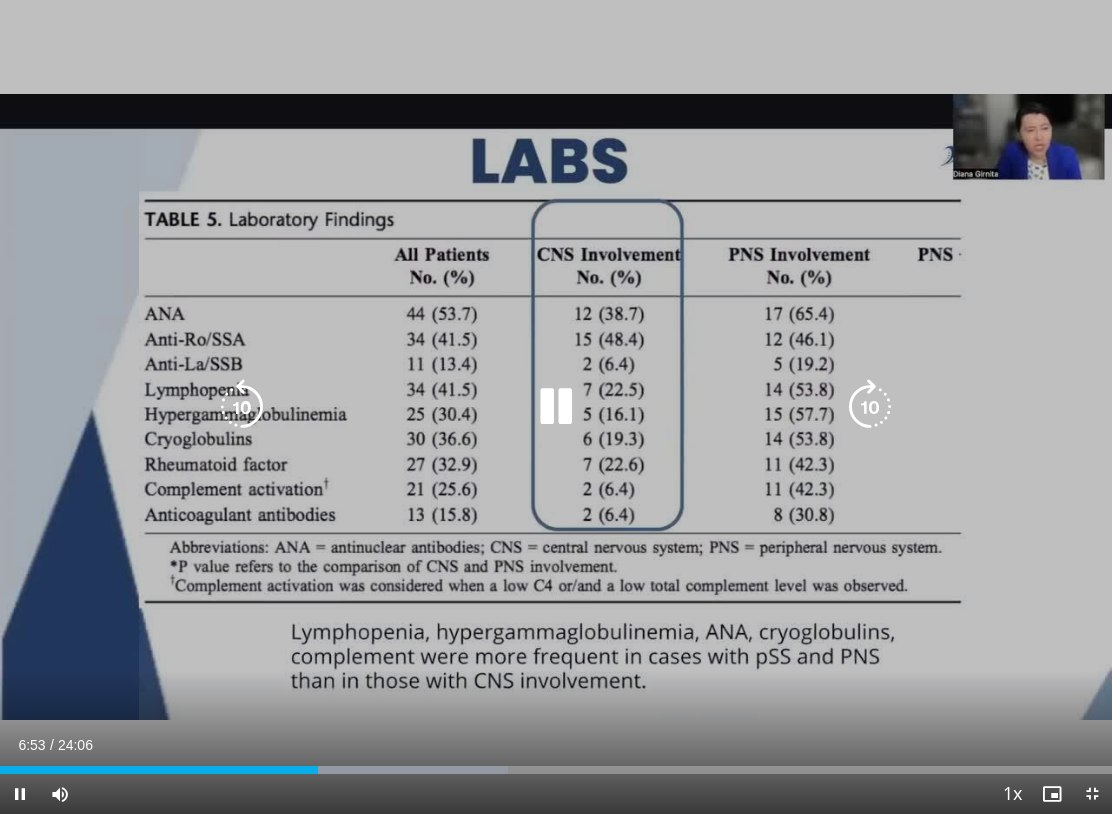 click at bounding box center (870, 407) 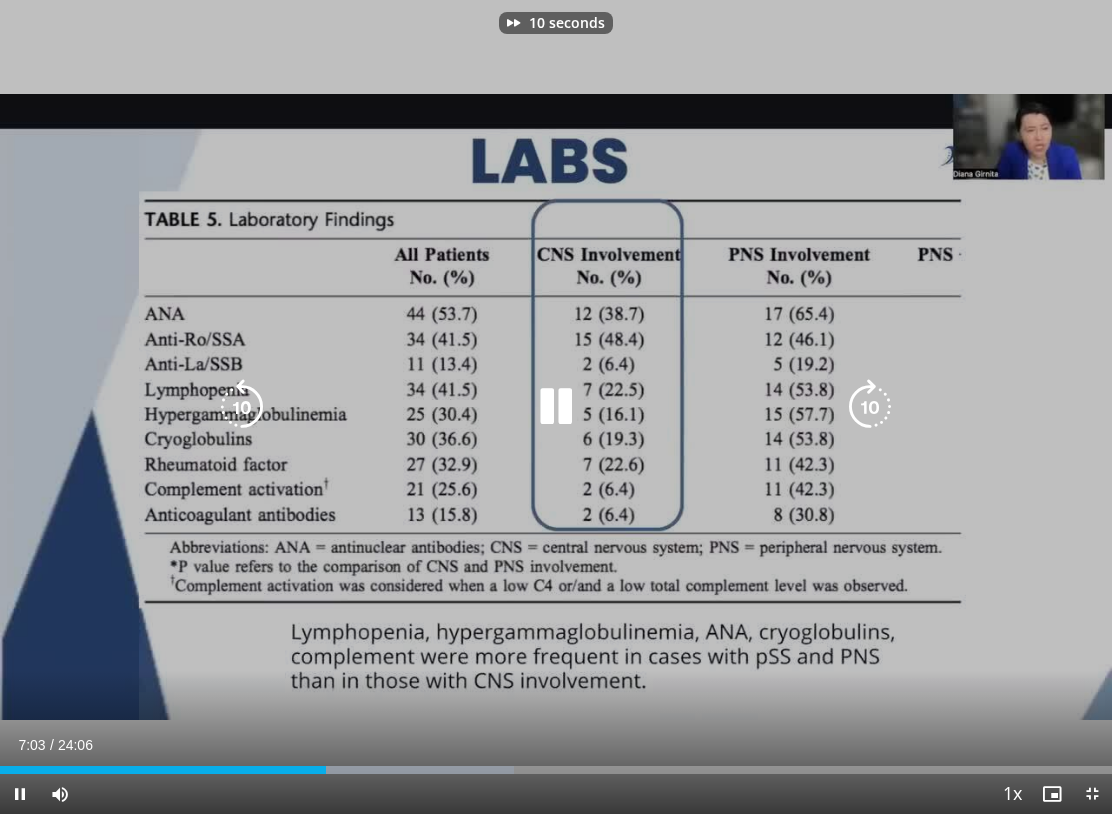 click at bounding box center (555, 407) 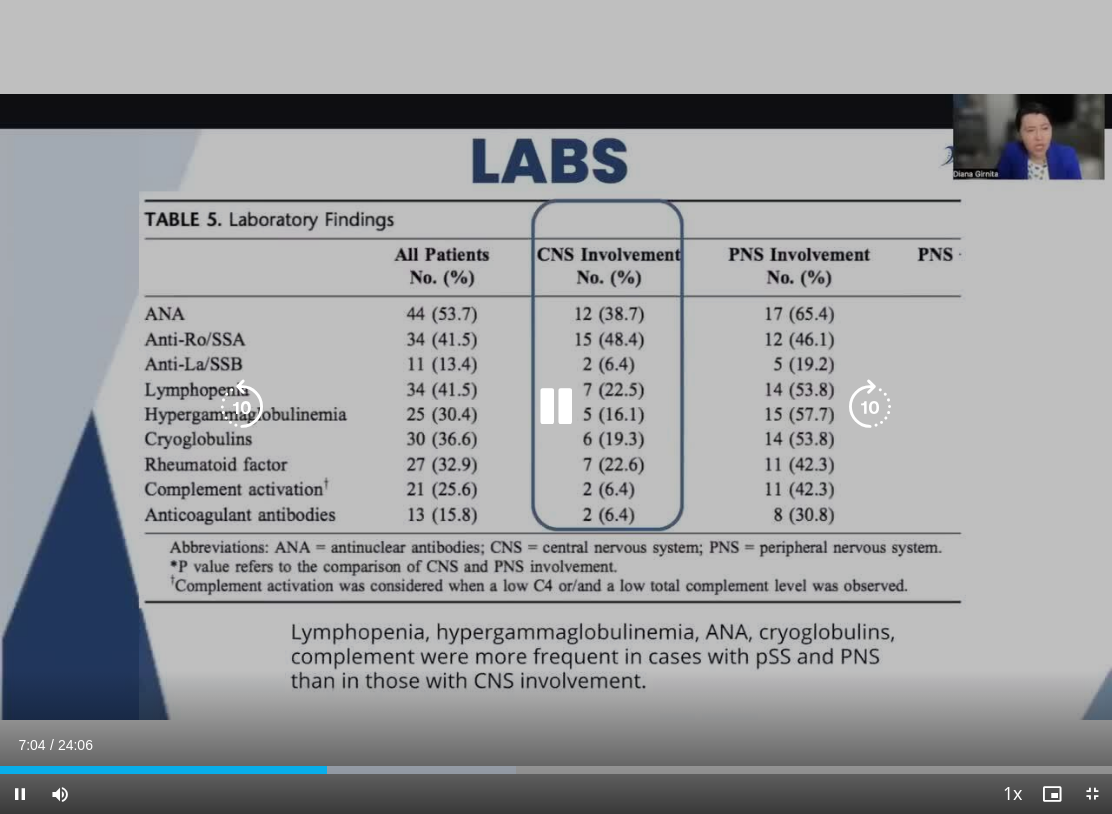click at bounding box center [870, 407] 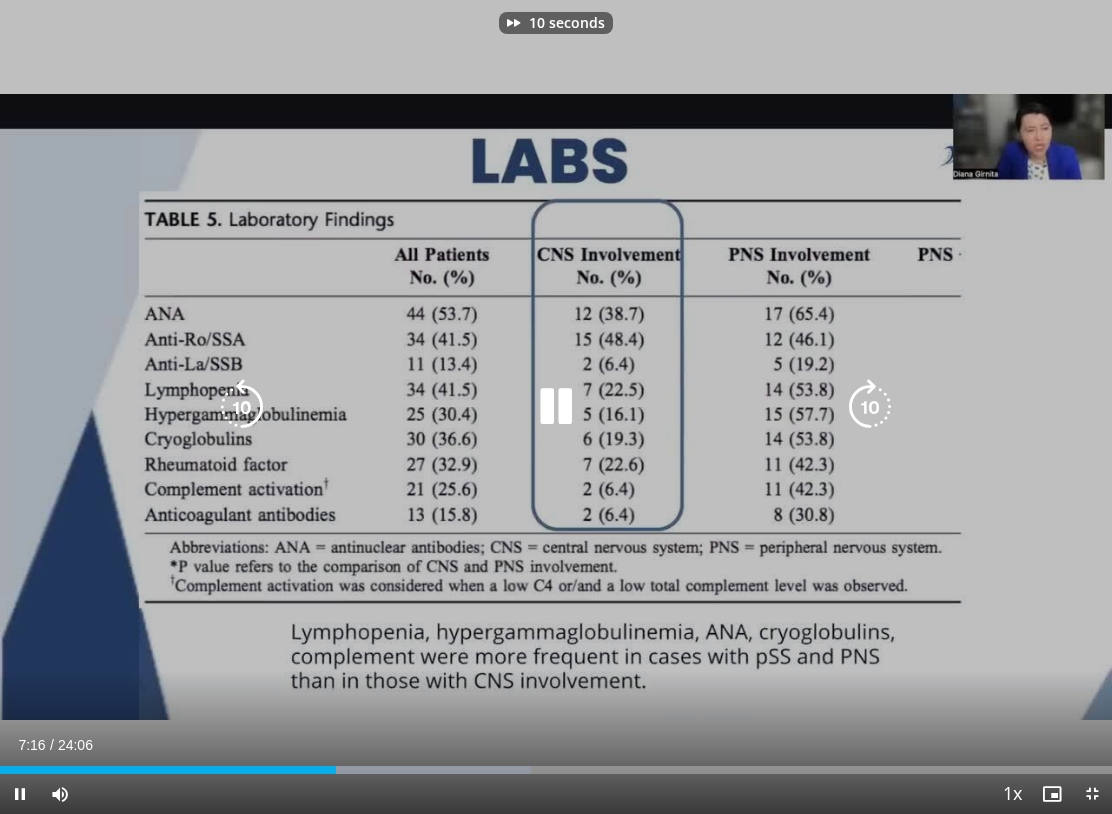 click at bounding box center (870, 407) 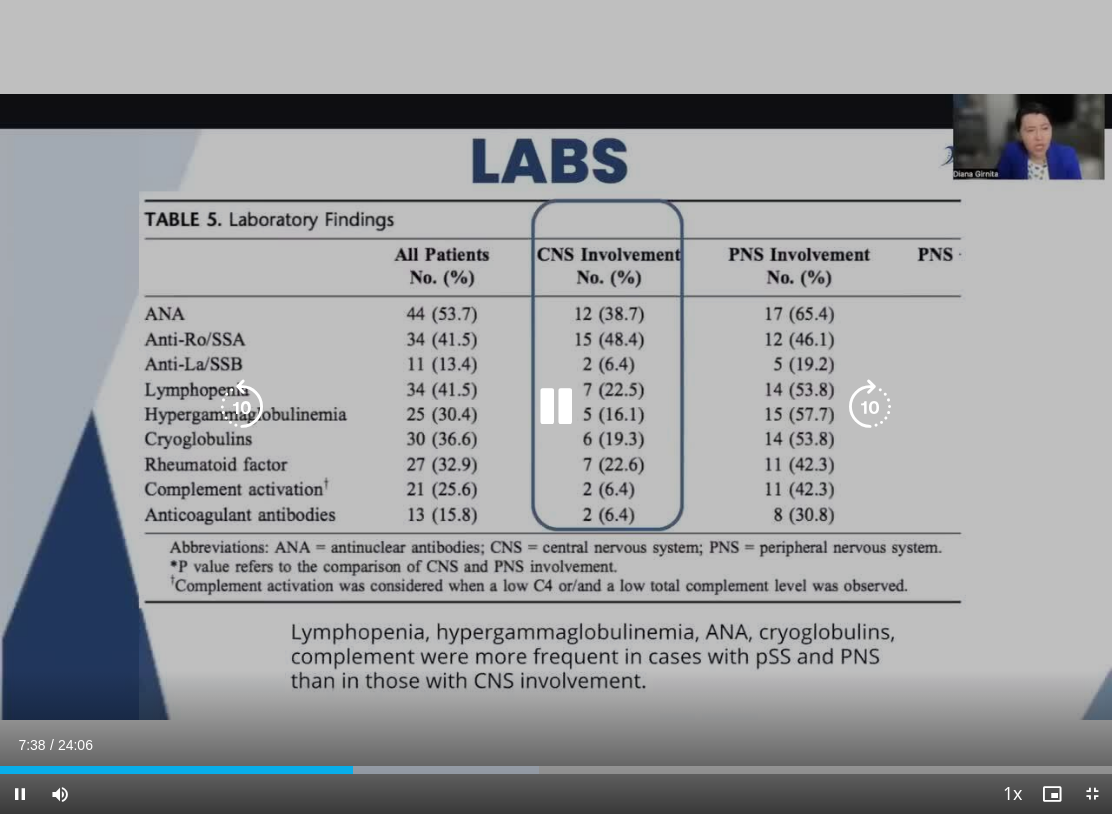 click at bounding box center (870, 407) 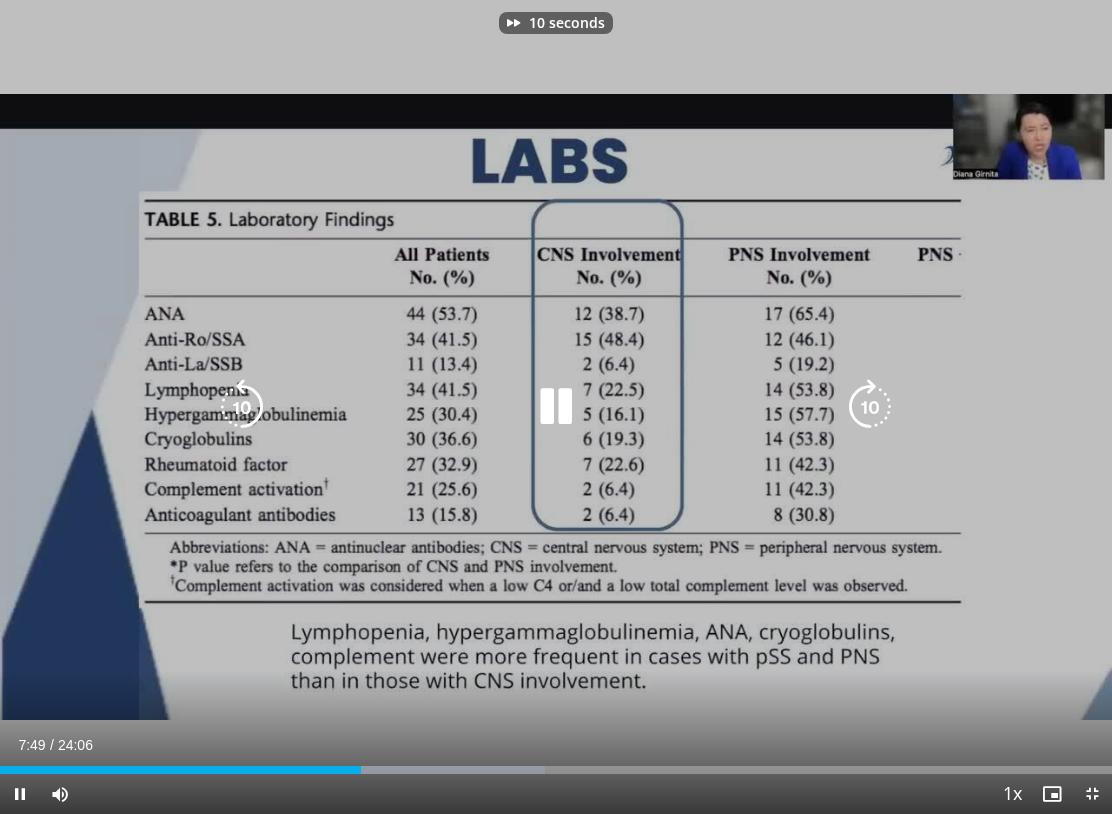 click at bounding box center (870, 407) 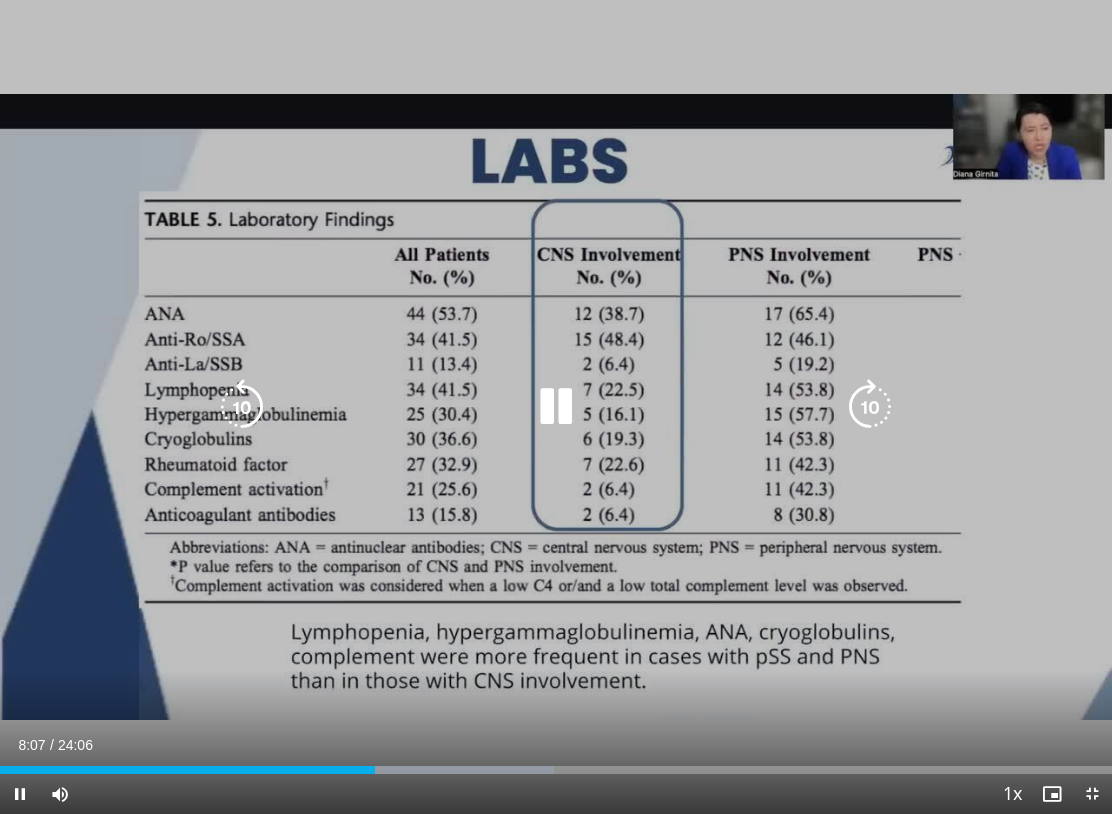 click at bounding box center [870, 407] 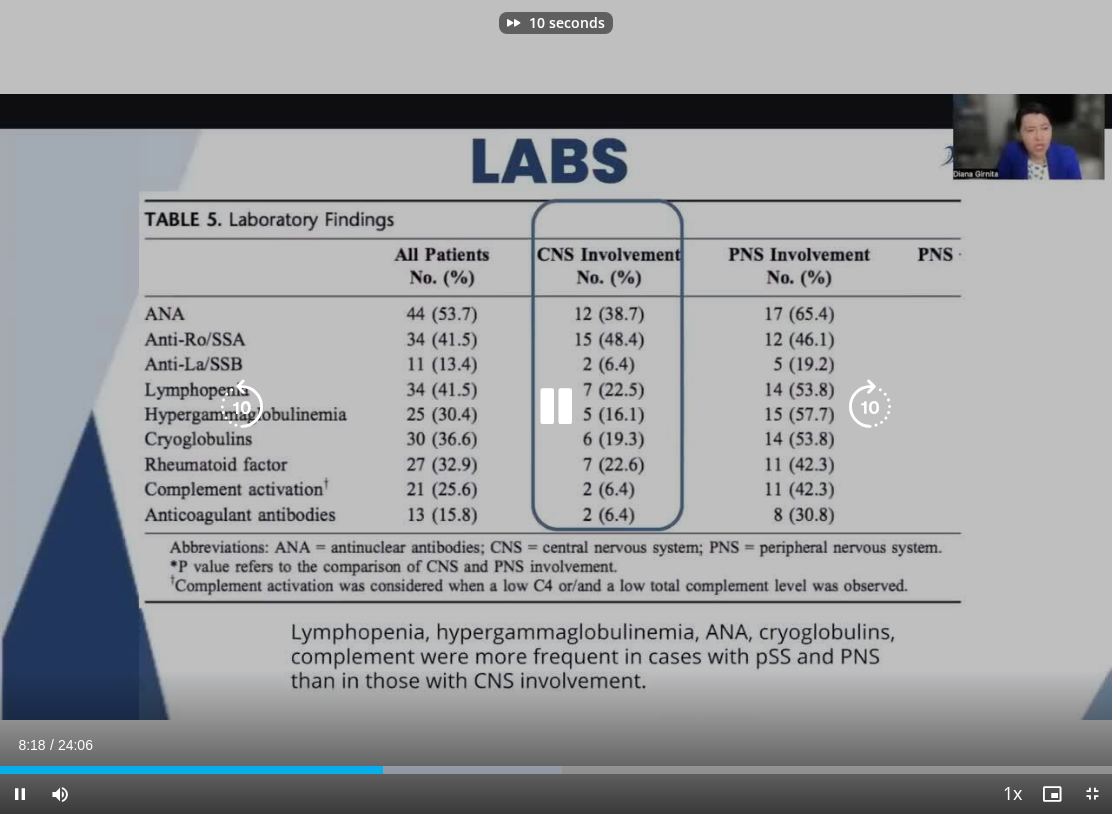 click at bounding box center [870, 407] 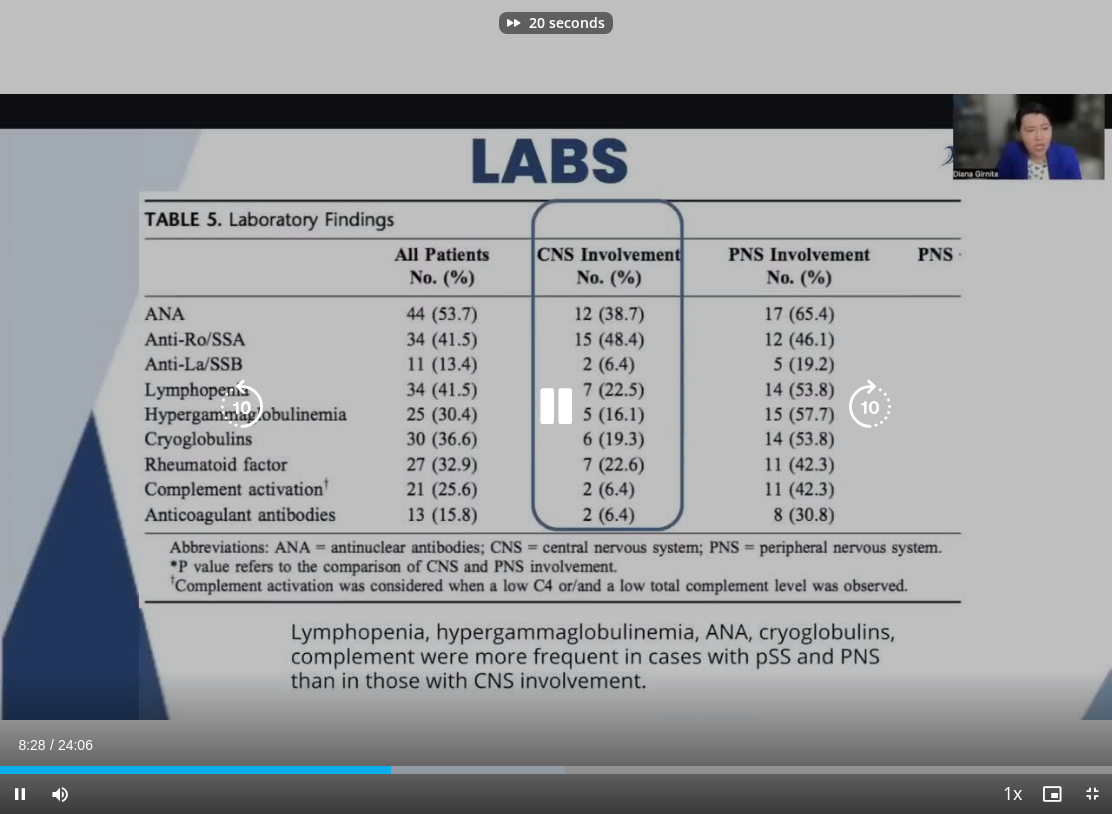 click at bounding box center (870, 407) 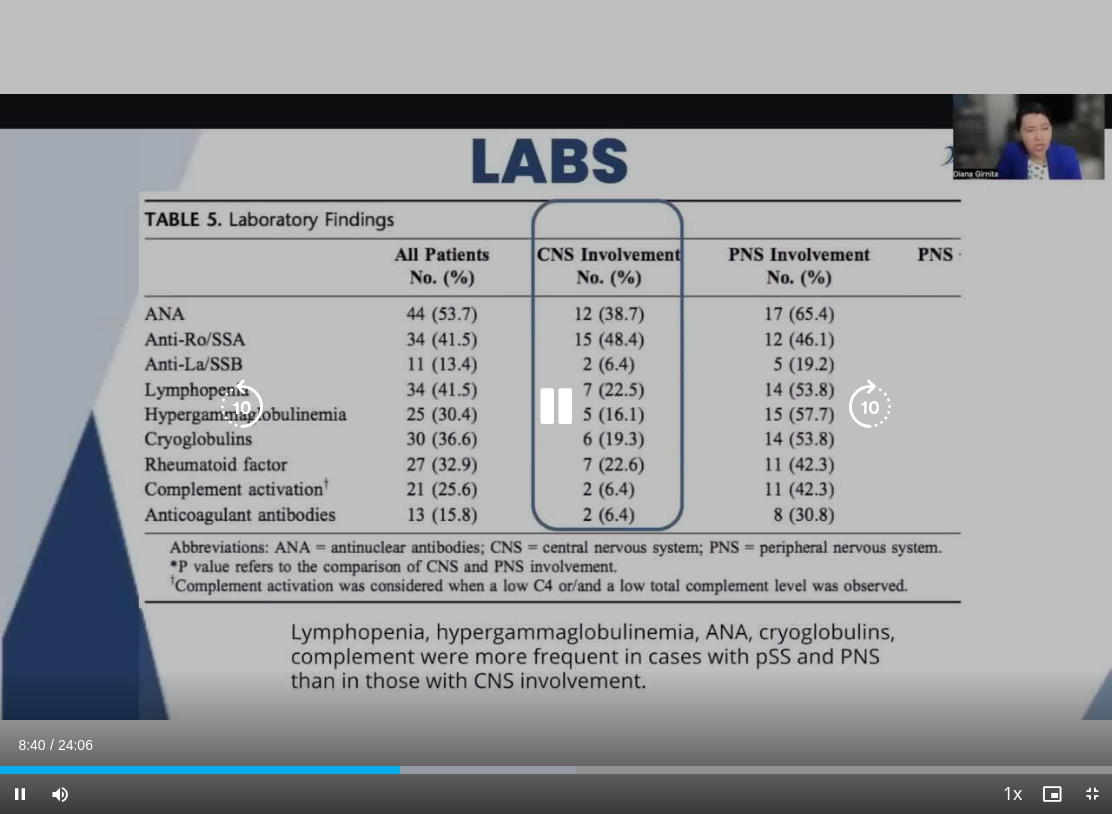 click at bounding box center [556, 407] 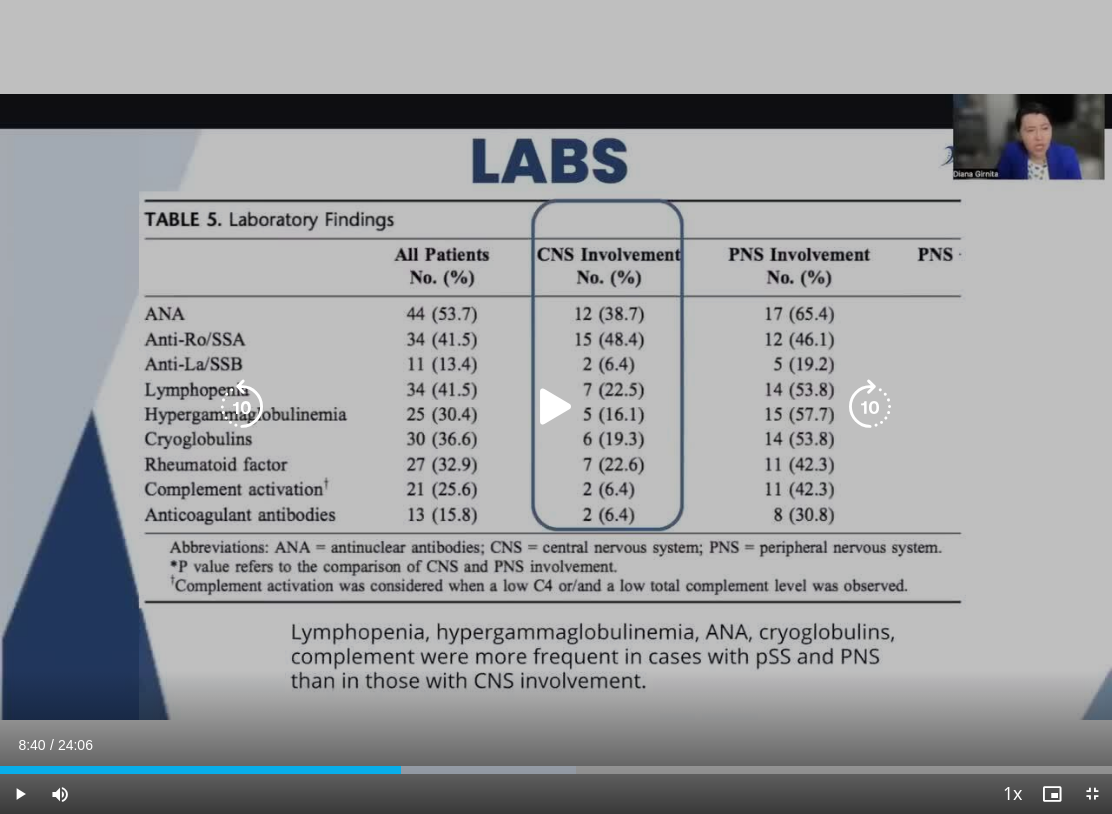 click at bounding box center [870, 407] 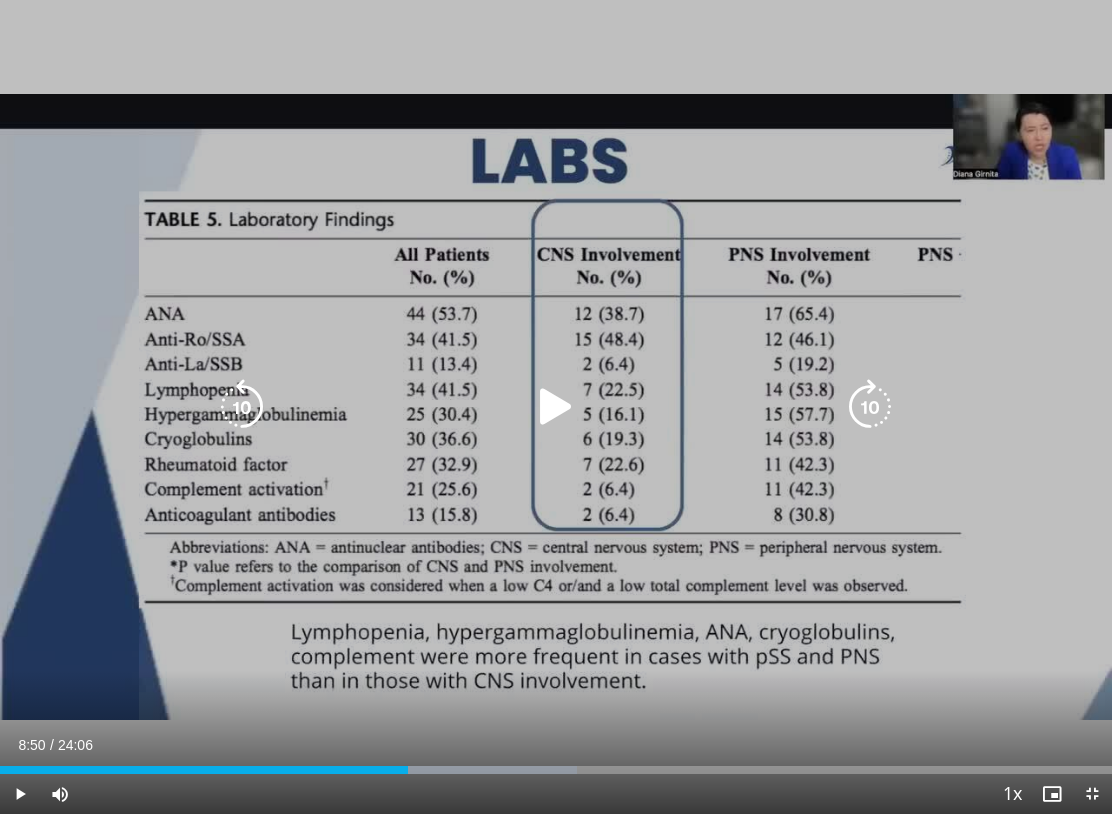 click at bounding box center (870, 407) 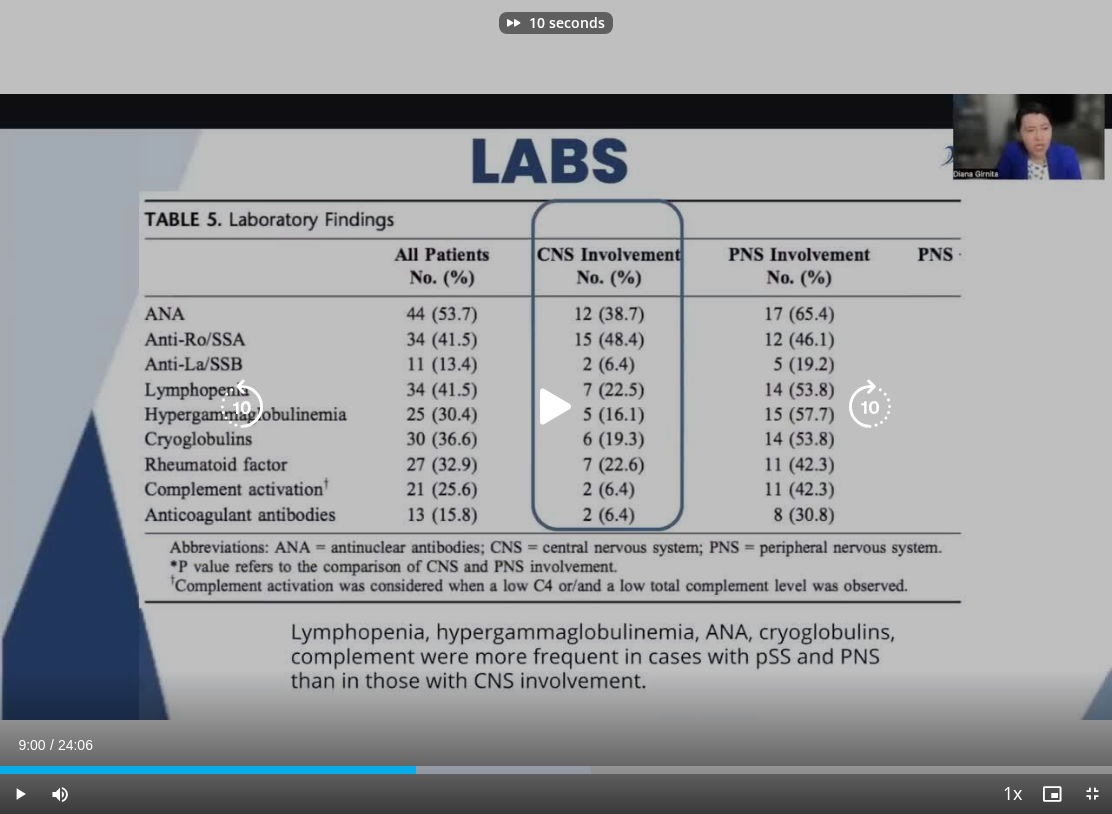 click at bounding box center (870, 407) 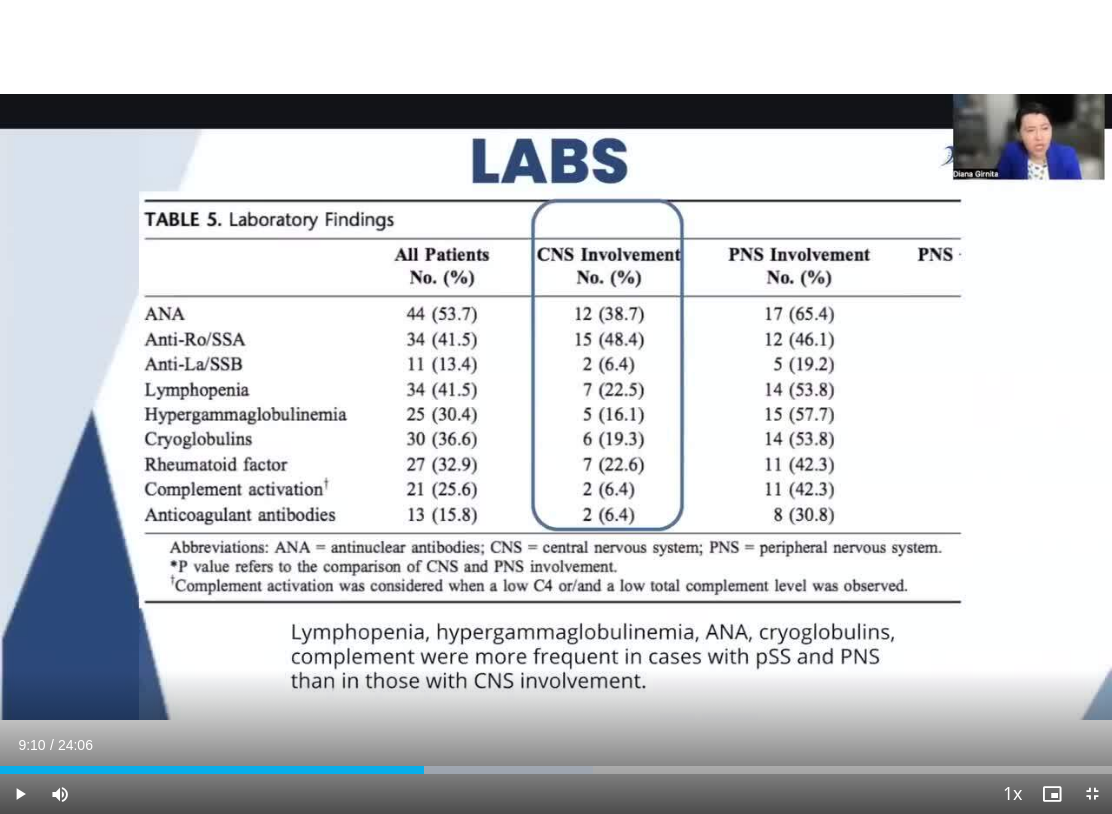 click on "20 seconds
Tap to unmute" at bounding box center (556, 407) 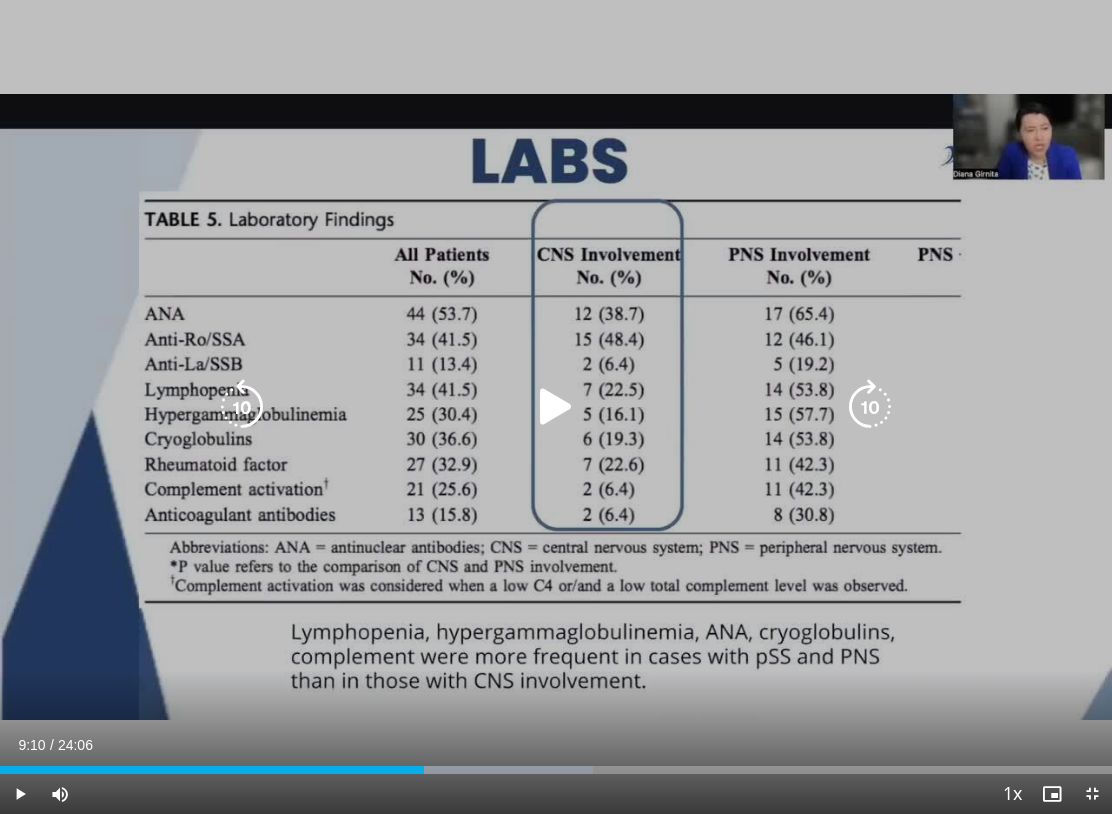 click at bounding box center [870, 407] 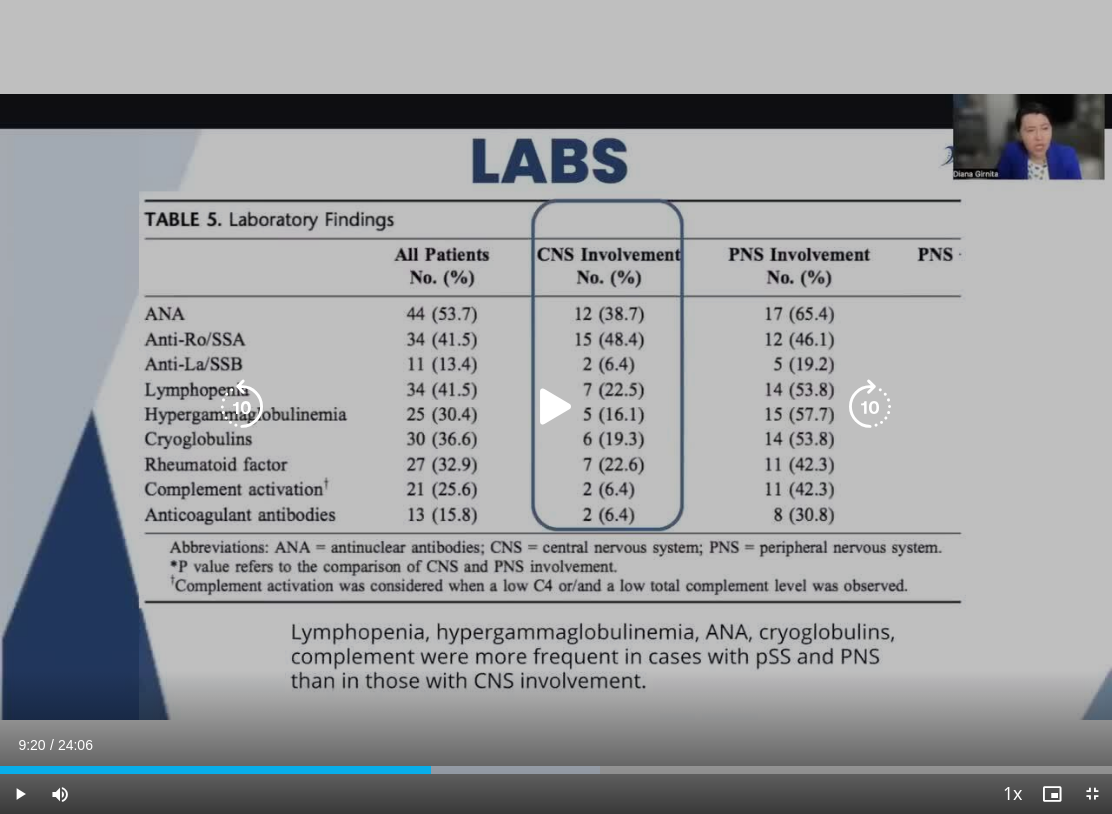 click at bounding box center (870, 407) 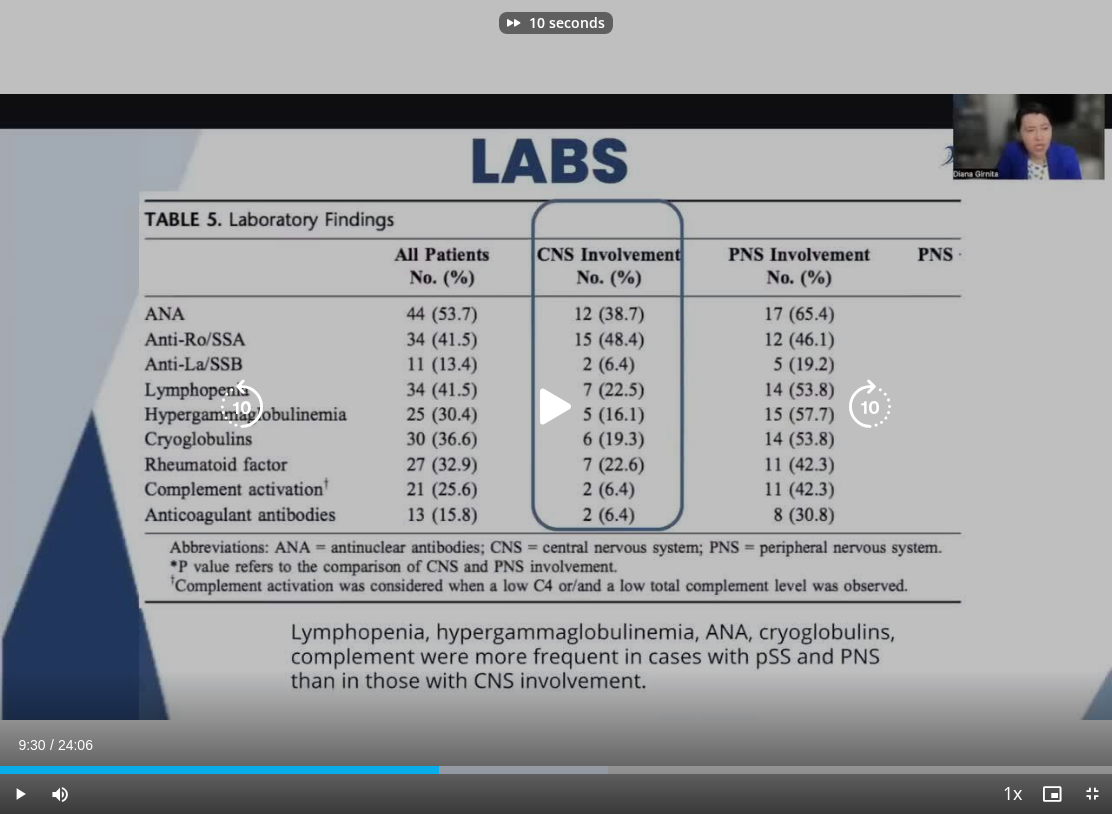 click at bounding box center (870, 407) 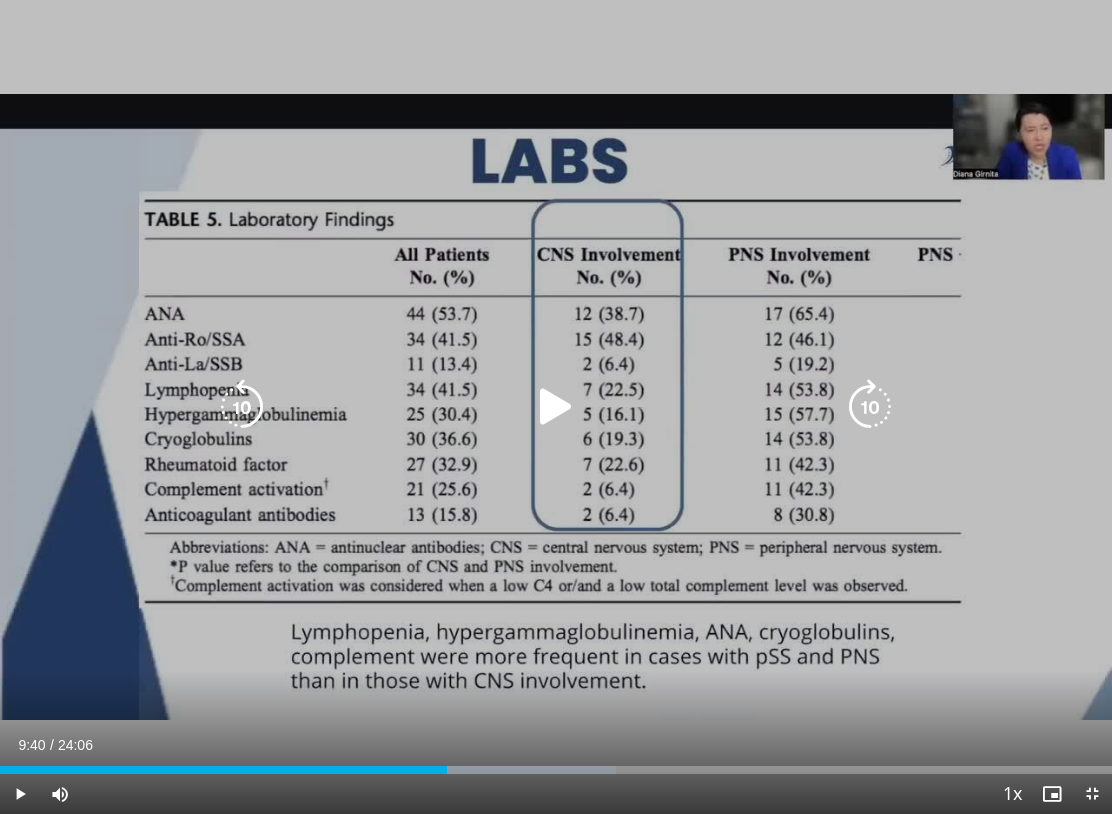click at bounding box center (870, 407) 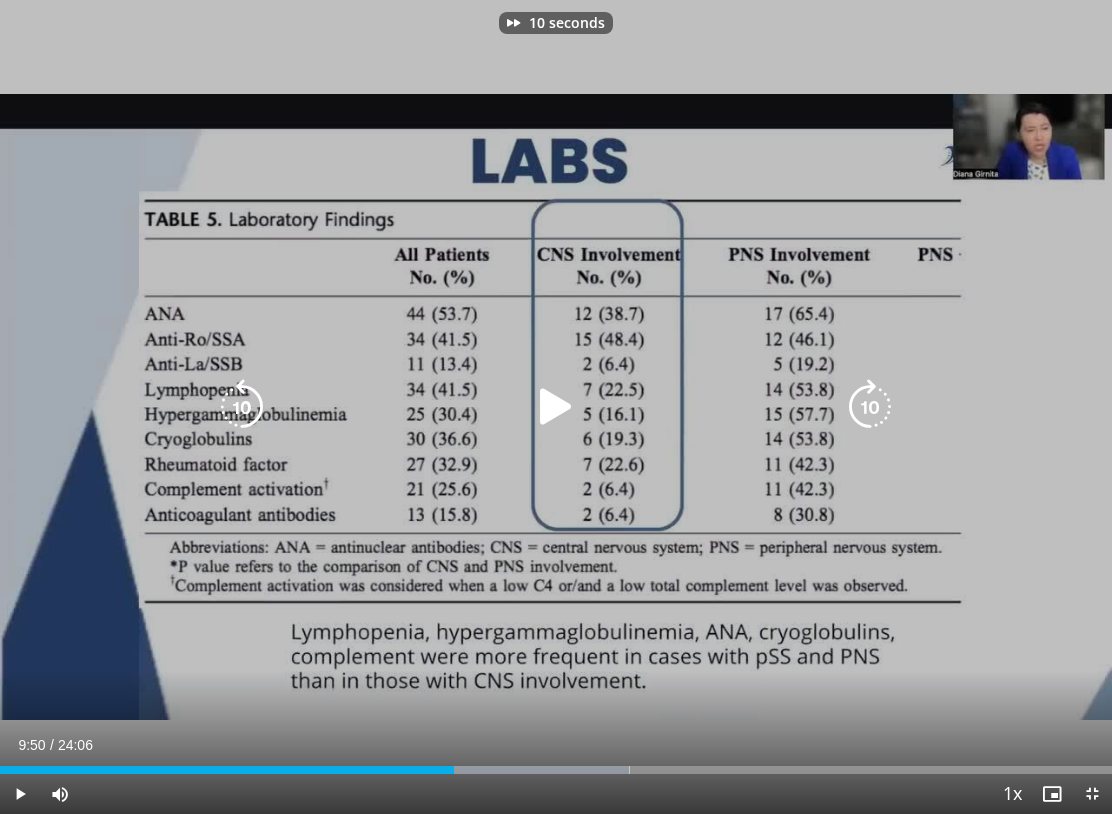 click at bounding box center (870, 407) 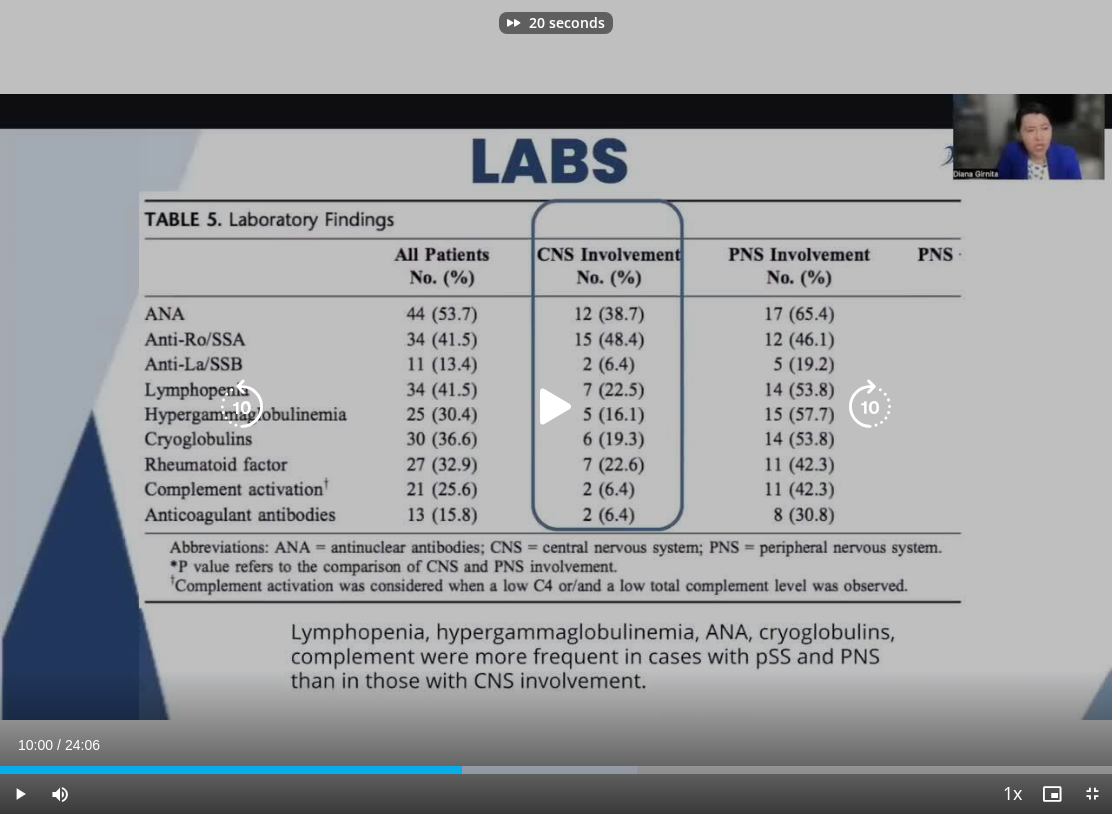 click at bounding box center (870, 407) 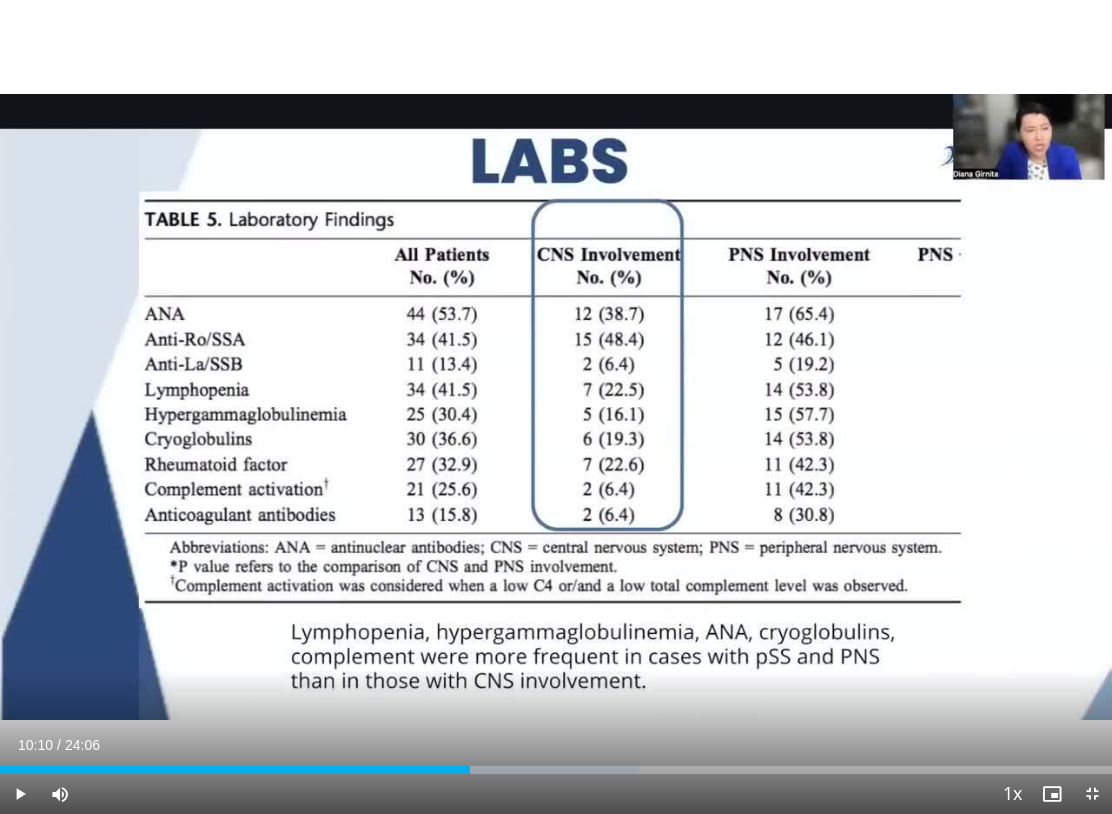 click on "30 seconds
Tap to unmute" at bounding box center [556, 407] 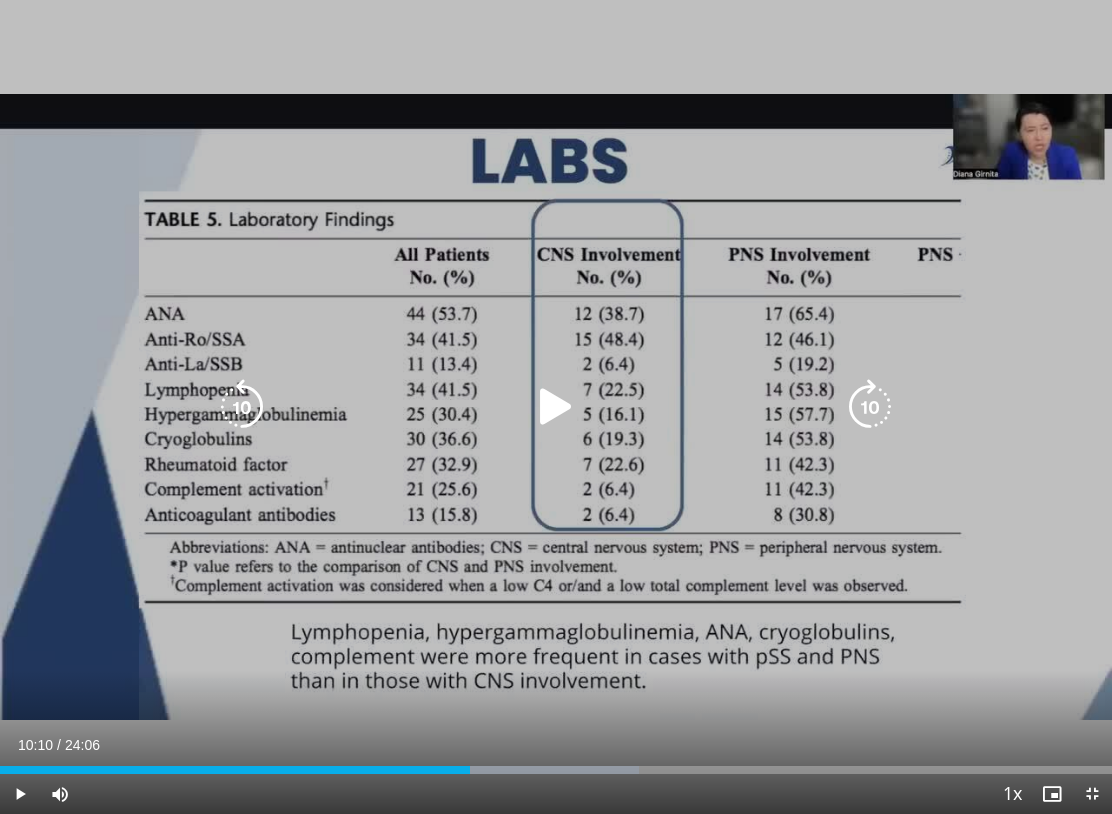 click at bounding box center [870, 407] 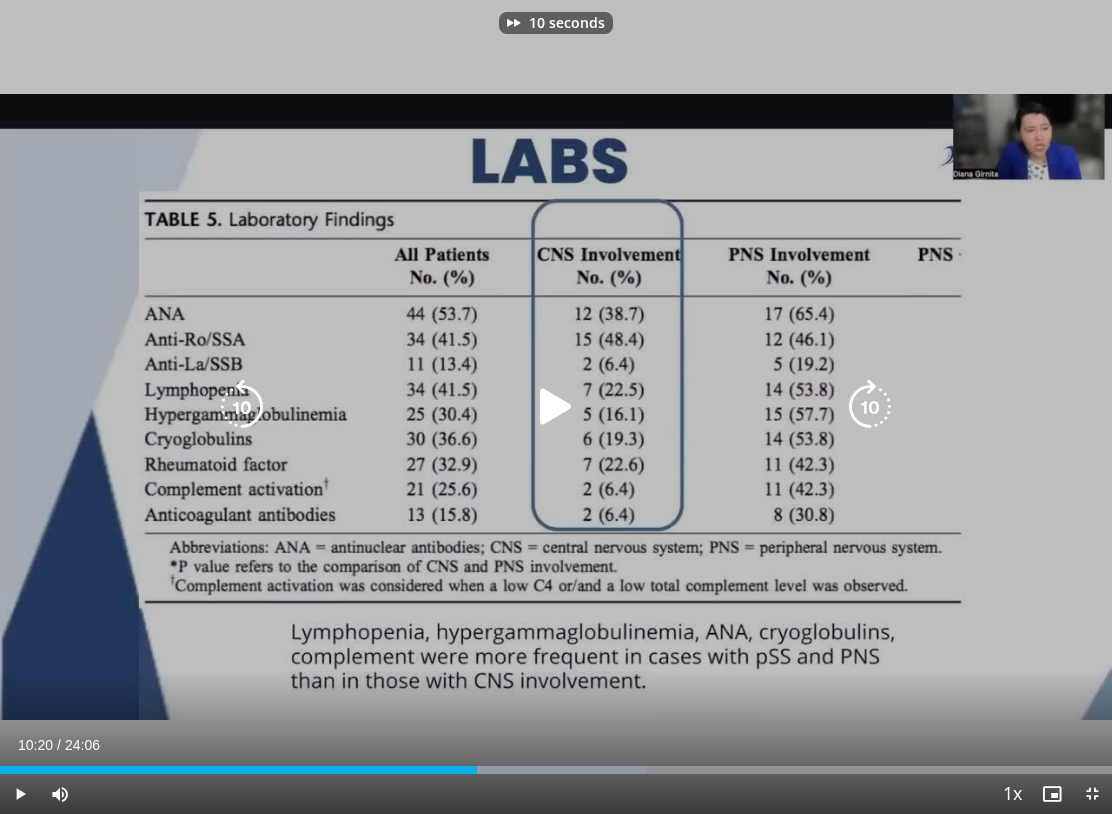 click at bounding box center [556, 407] 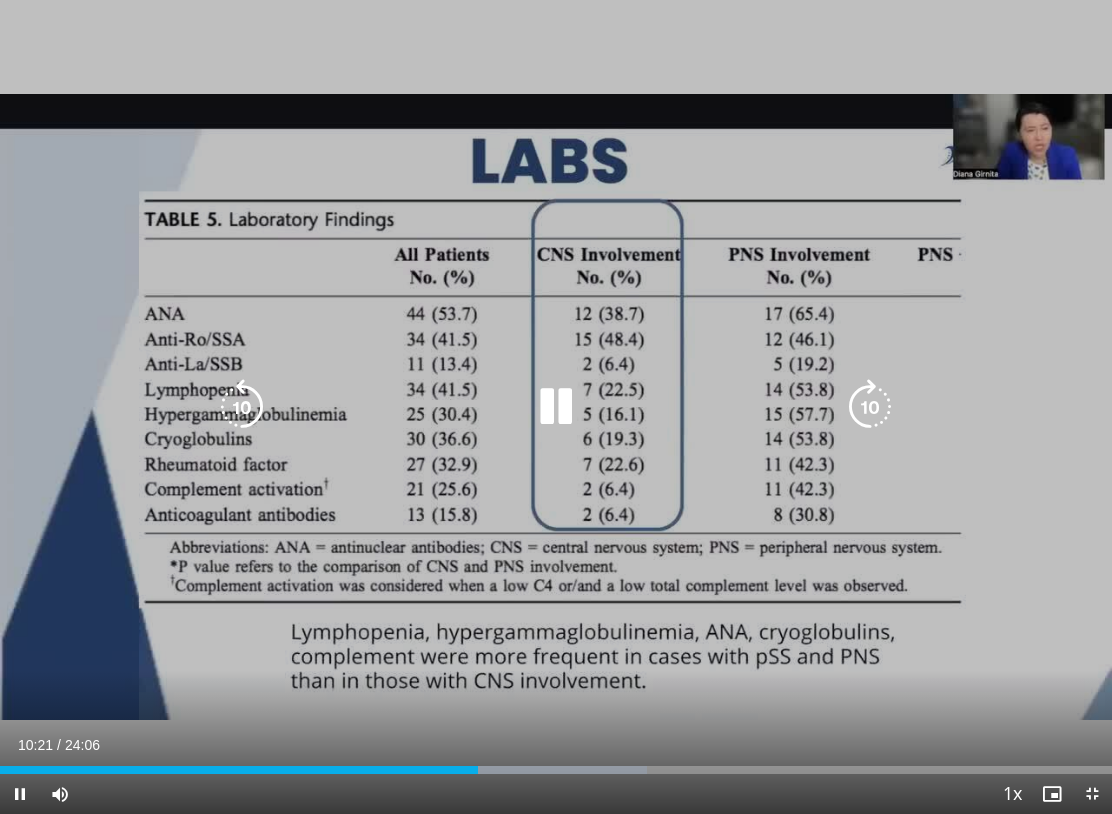 click at bounding box center (870, 407) 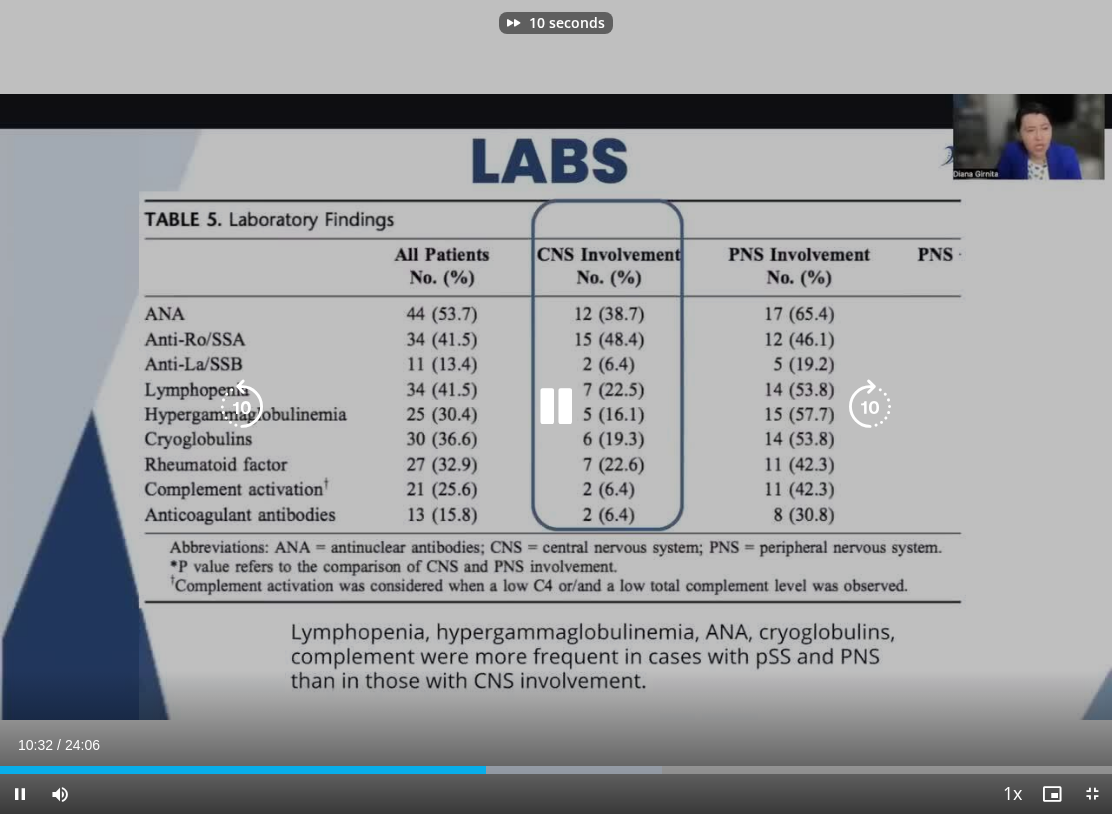 click at bounding box center [870, 407] 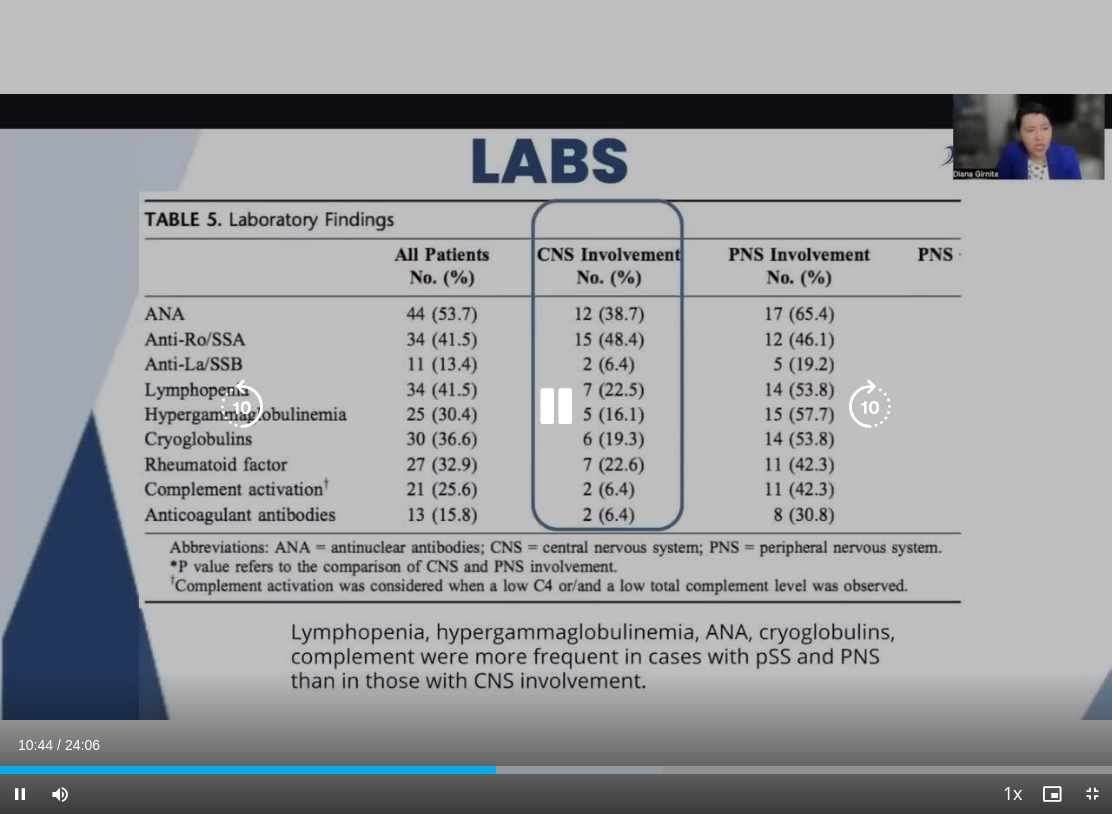 click at bounding box center [870, 407] 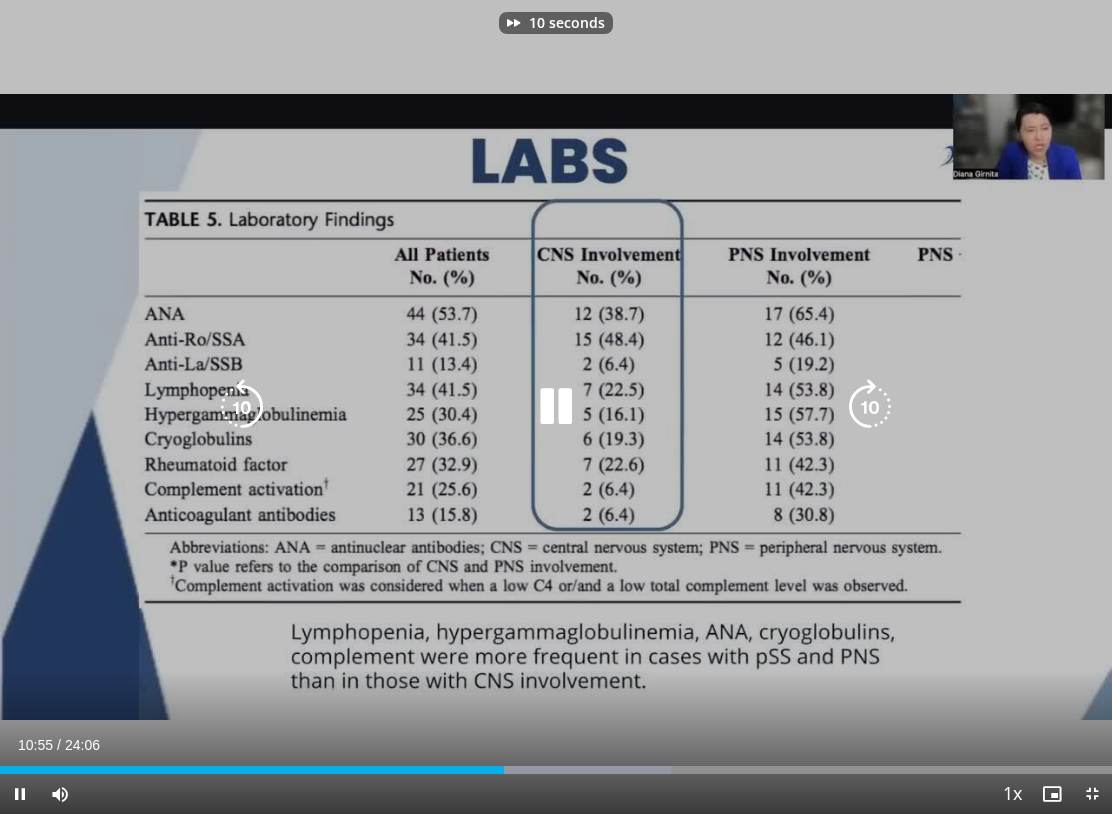 click at bounding box center [870, 407] 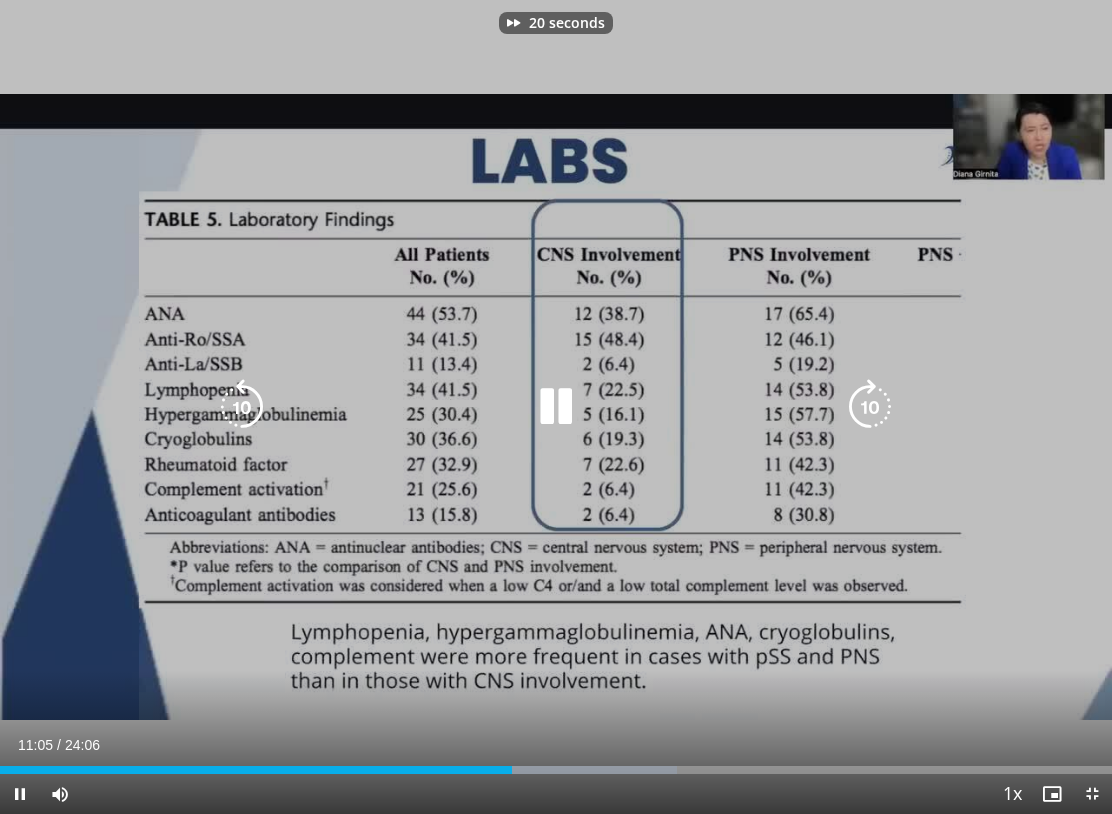 click at bounding box center (870, 407) 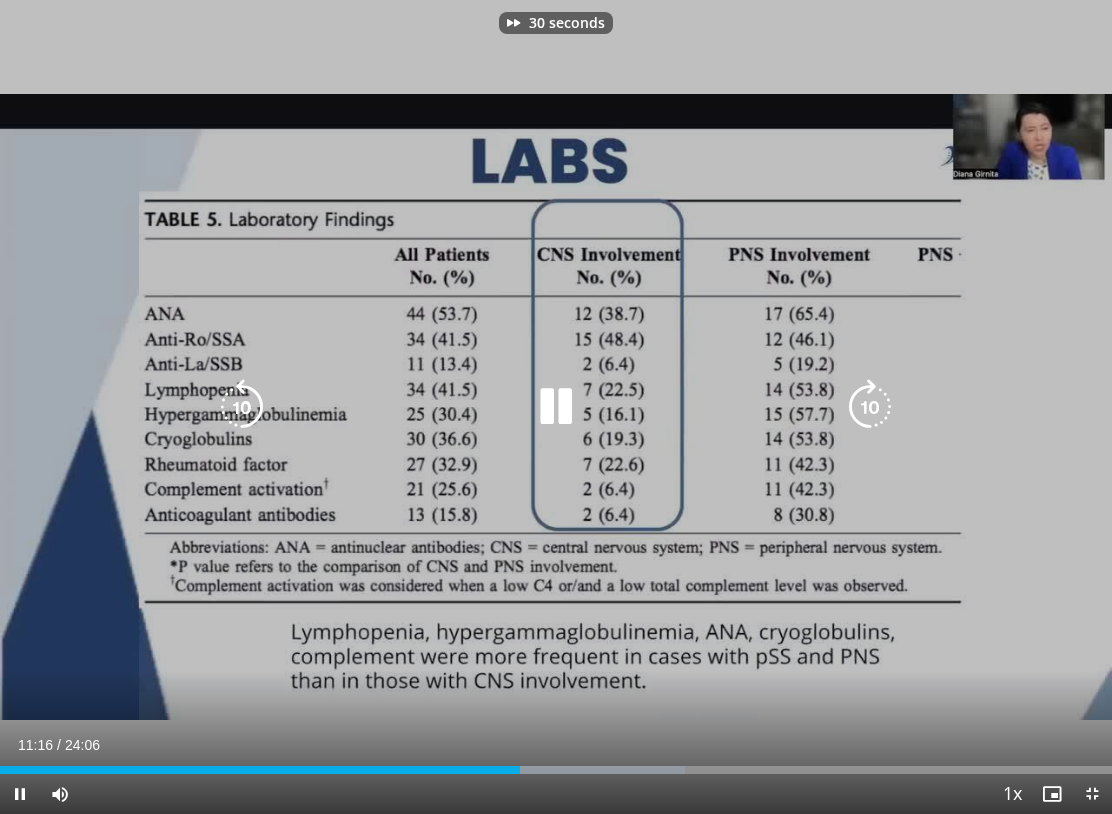 click at bounding box center [870, 407] 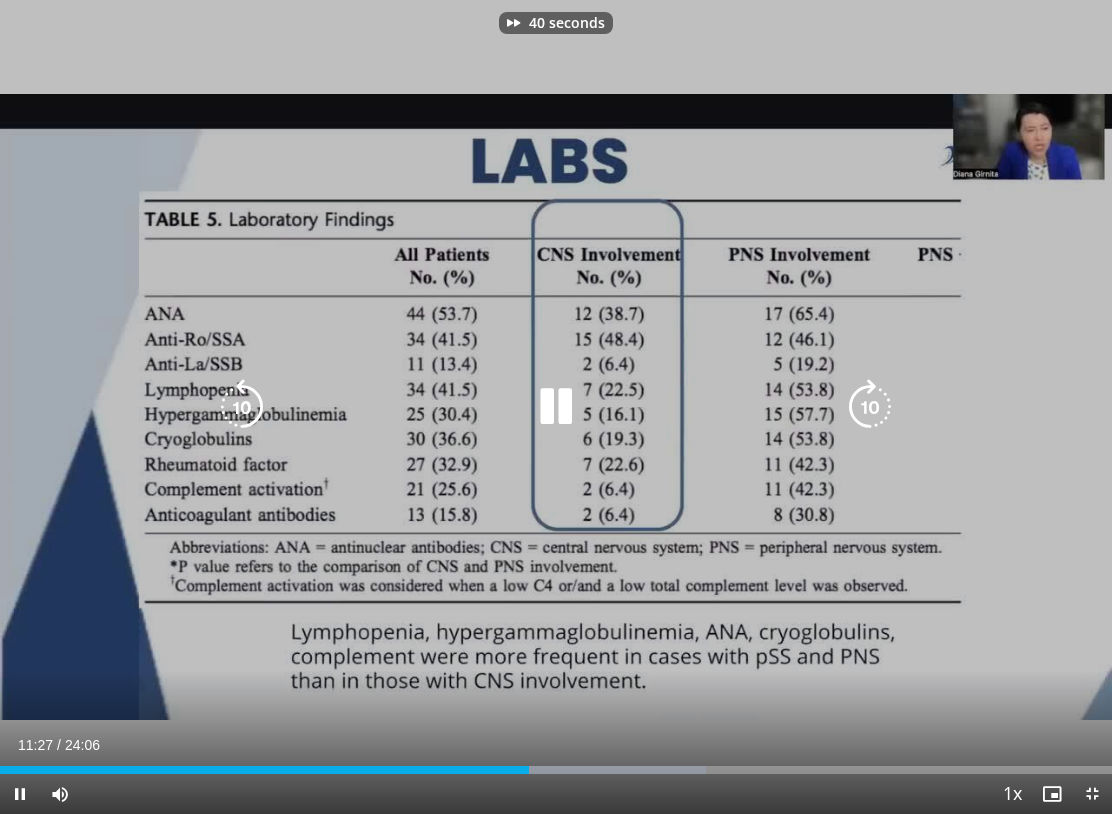 click at bounding box center (870, 407) 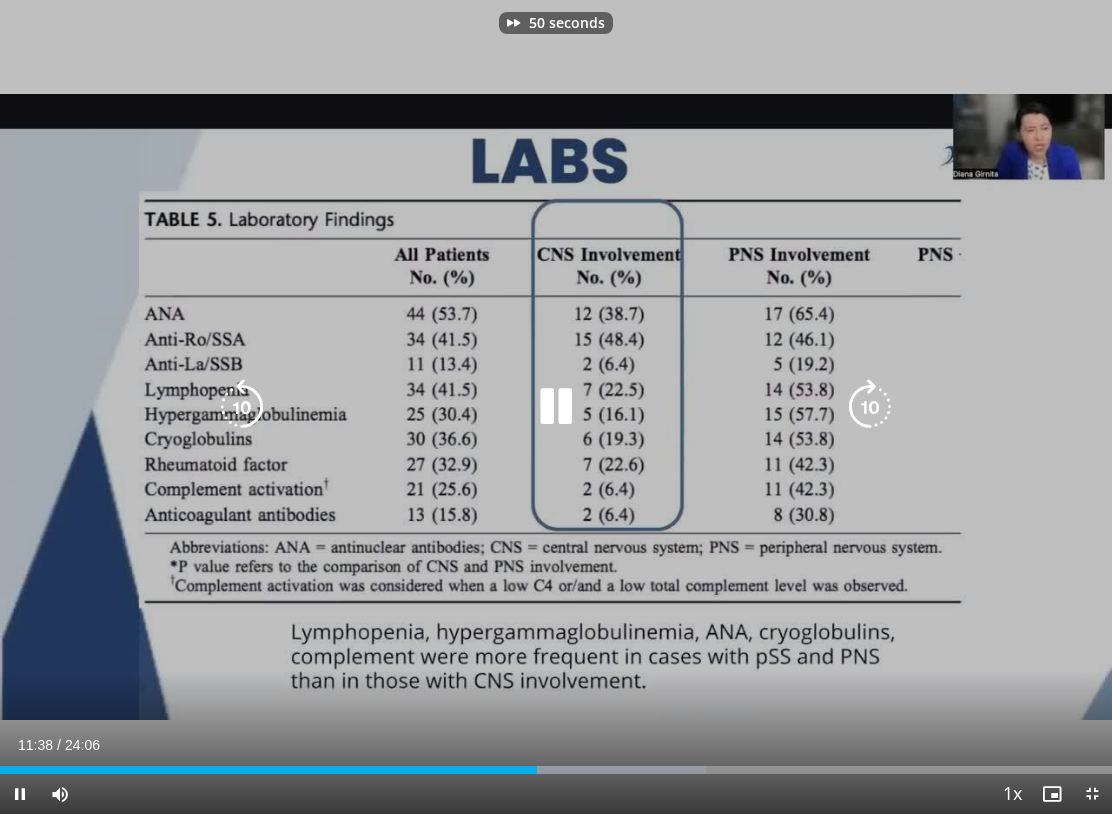 click at bounding box center [870, 407] 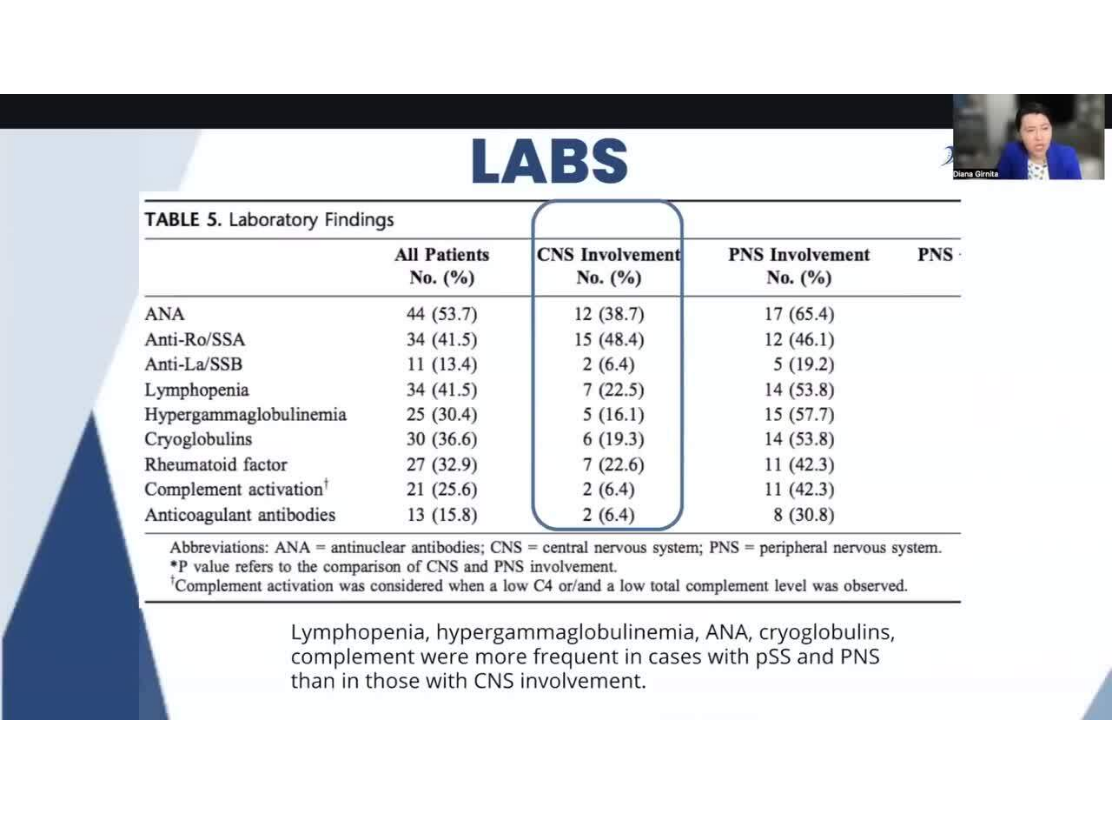 click at bounding box center [556, 407] 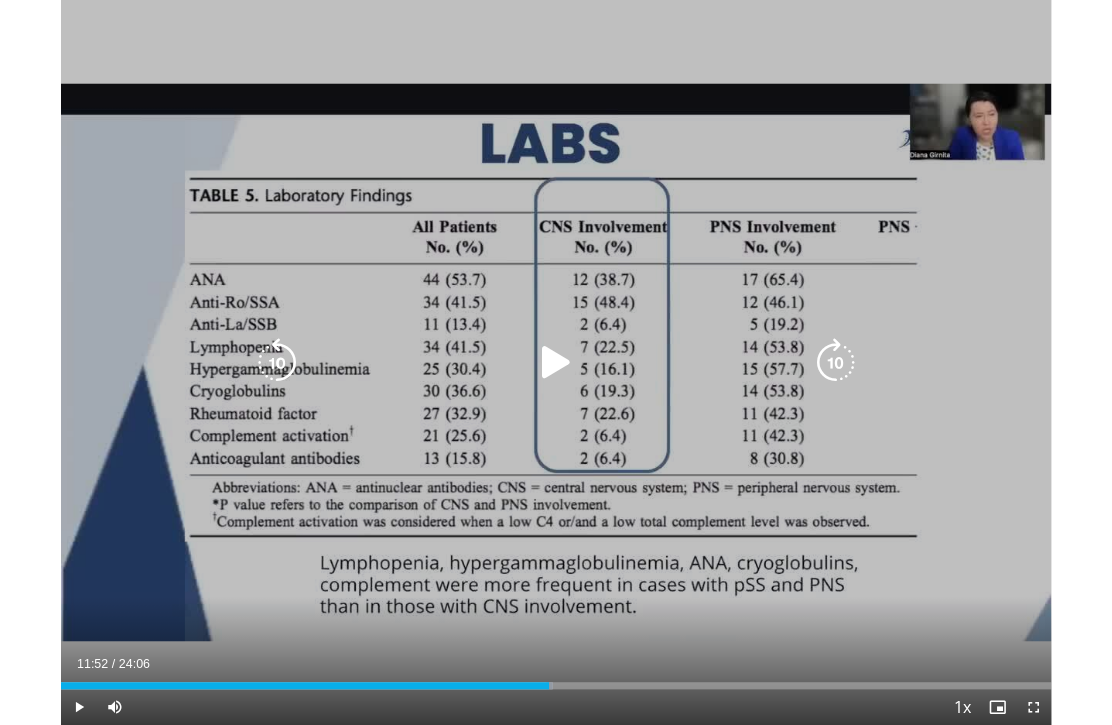scroll, scrollTop: 1375, scrollLeft: 0, axis: vertical 